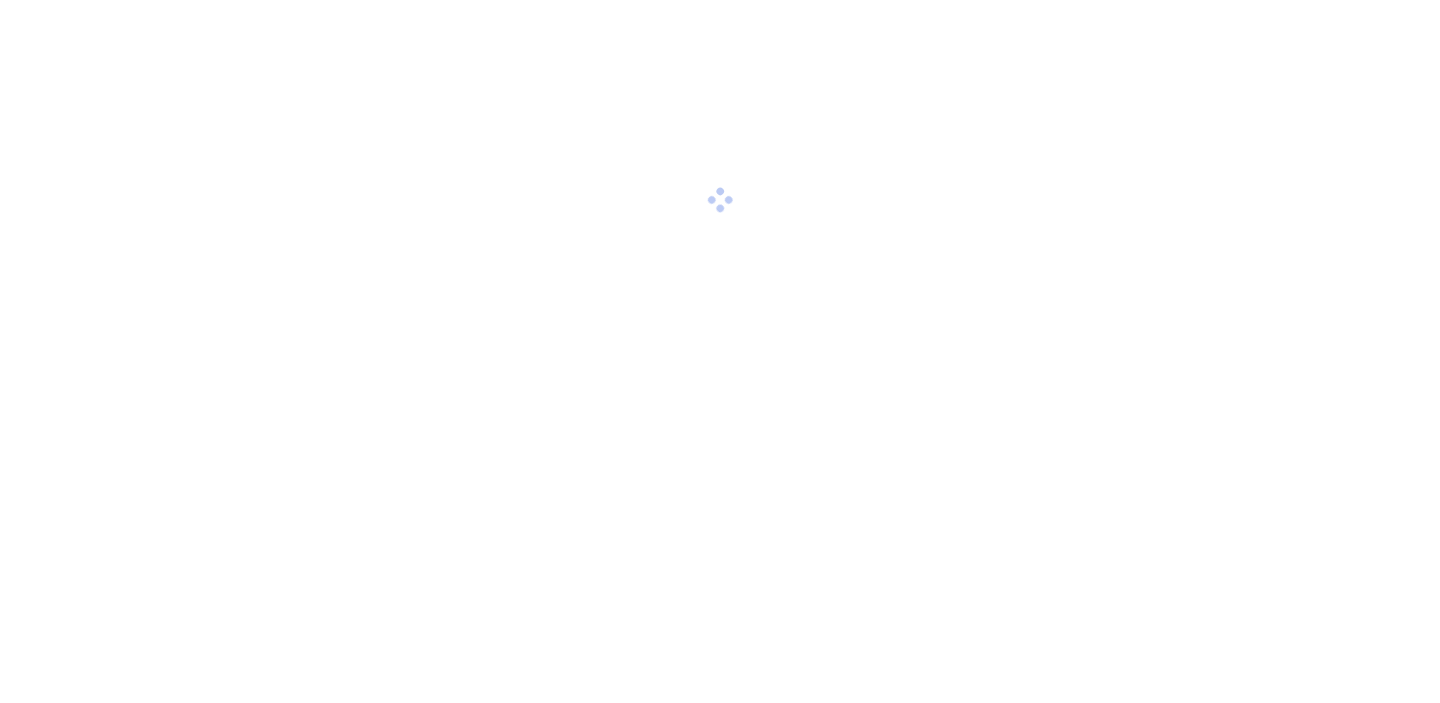 scroll, scrollTop: 0, scrollLeft: 0, axis: both 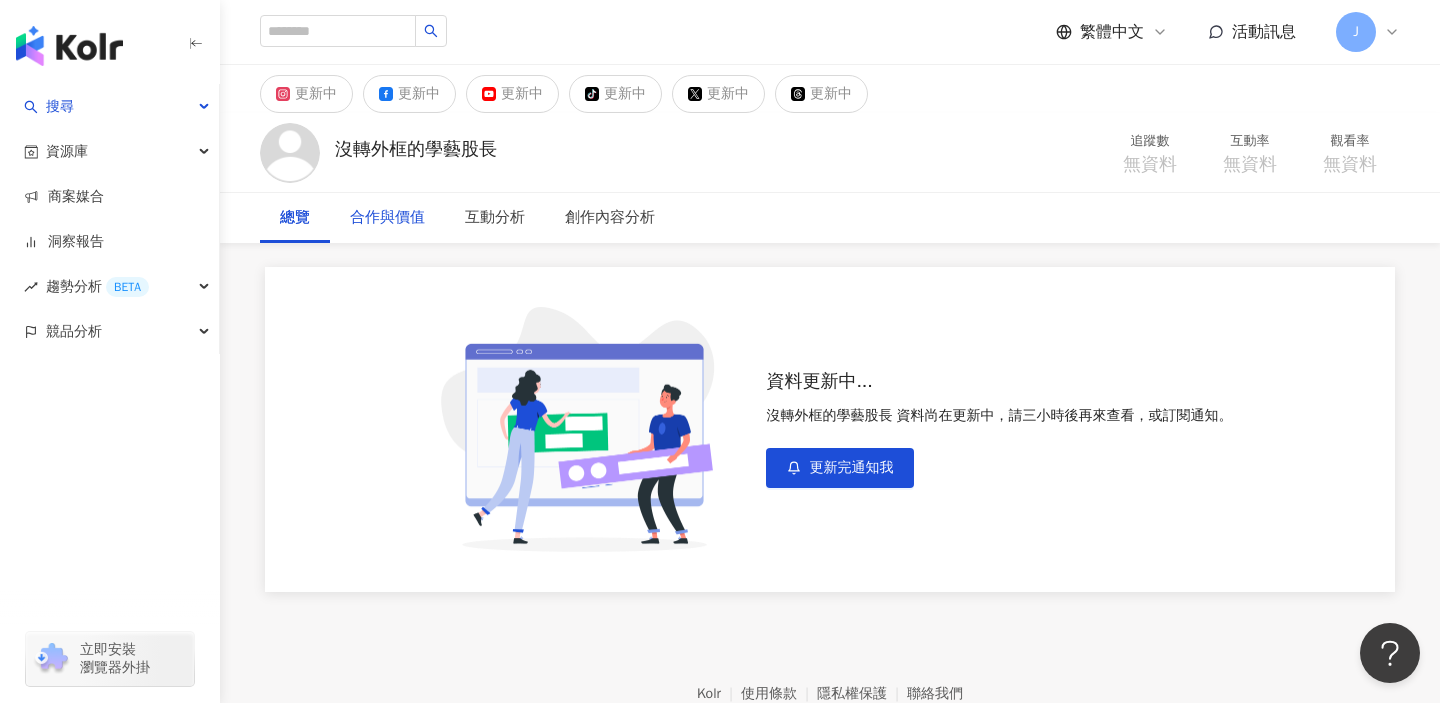 click on "合作與價值" at bounding box center [387, 218] 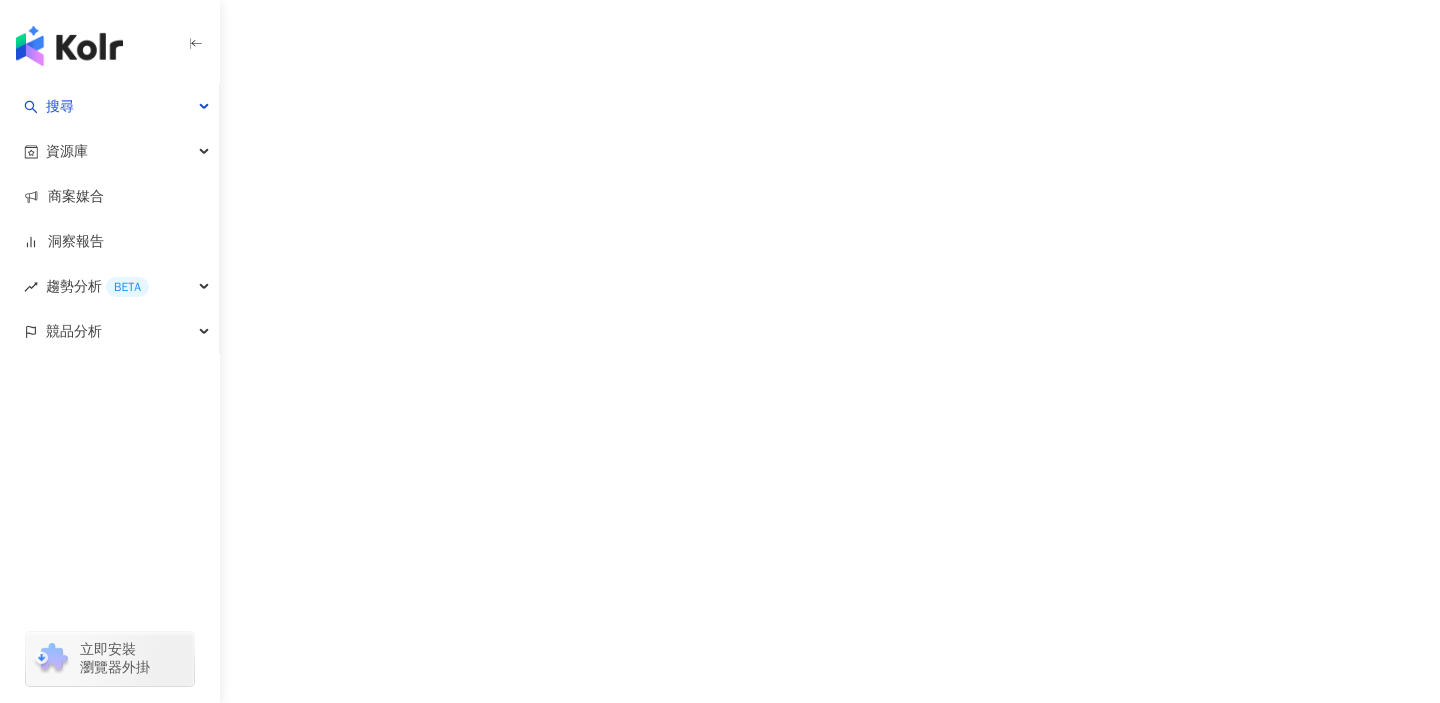 scroll, scrollTop: 0, scrollLeft: 0, axis: both 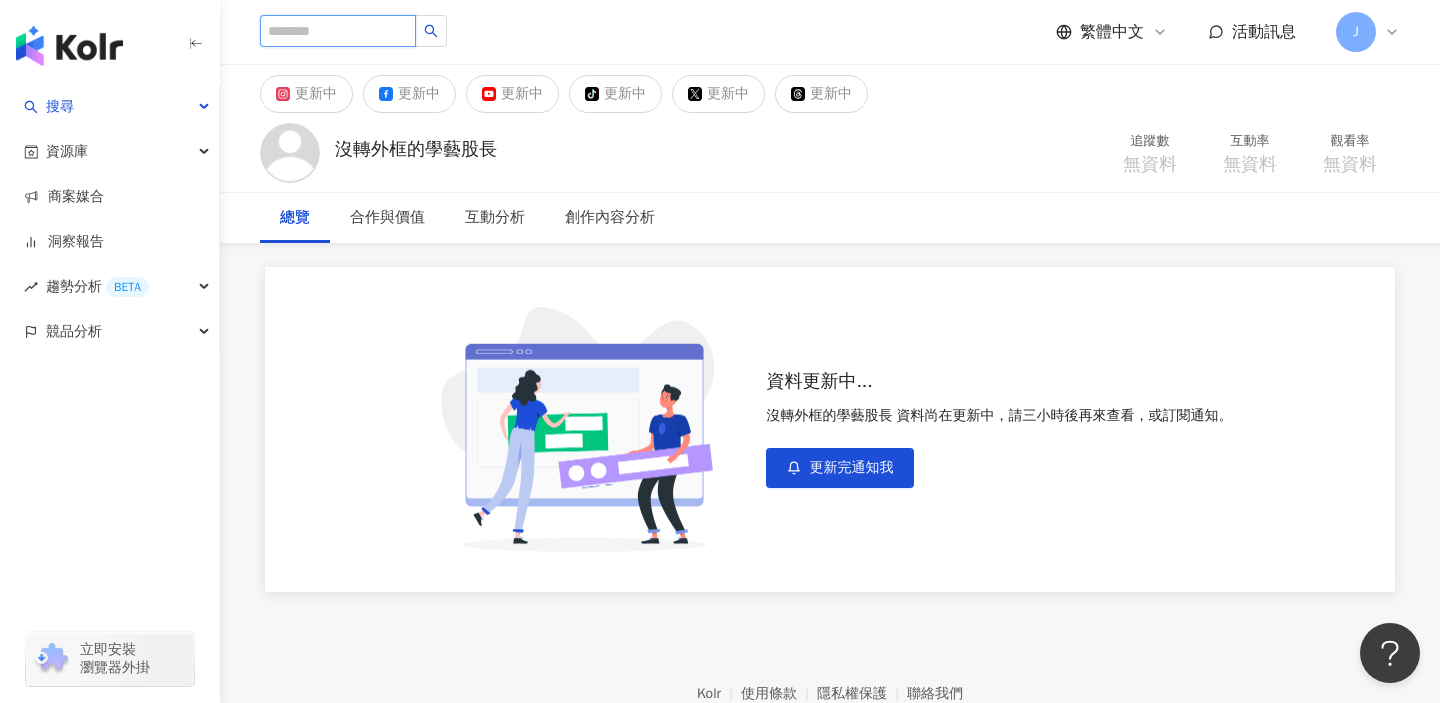 click at bounding box center [338, 31] 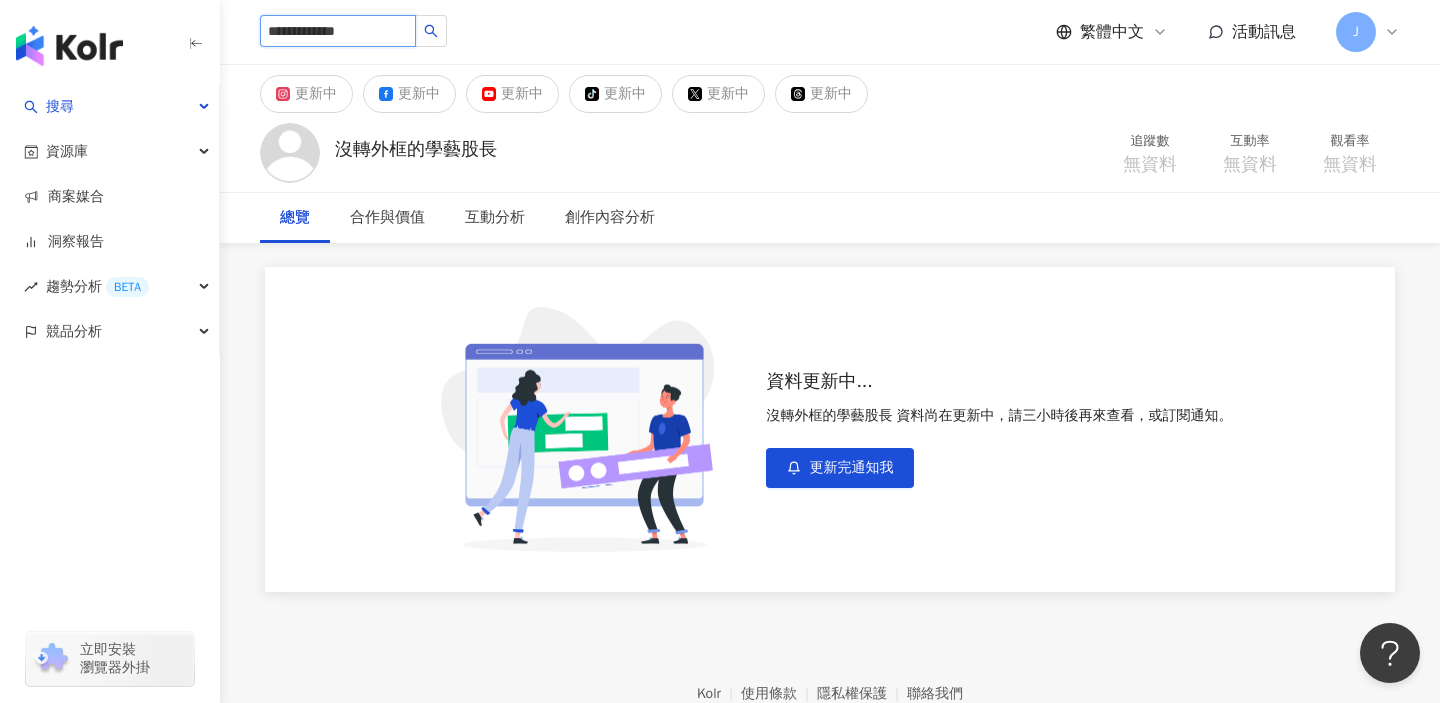 type on "**********" 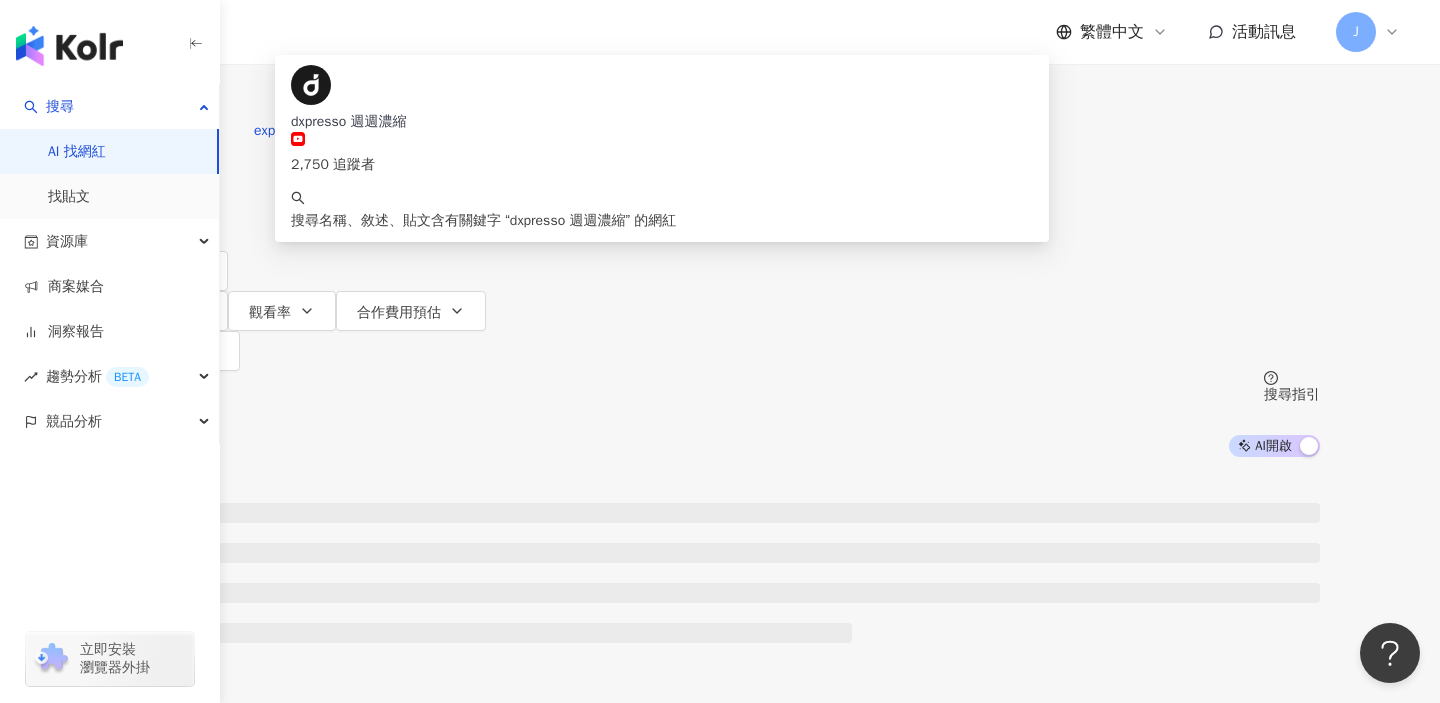 click on "繁體中文 活動訊息 J" at bounding box center [830, 32] 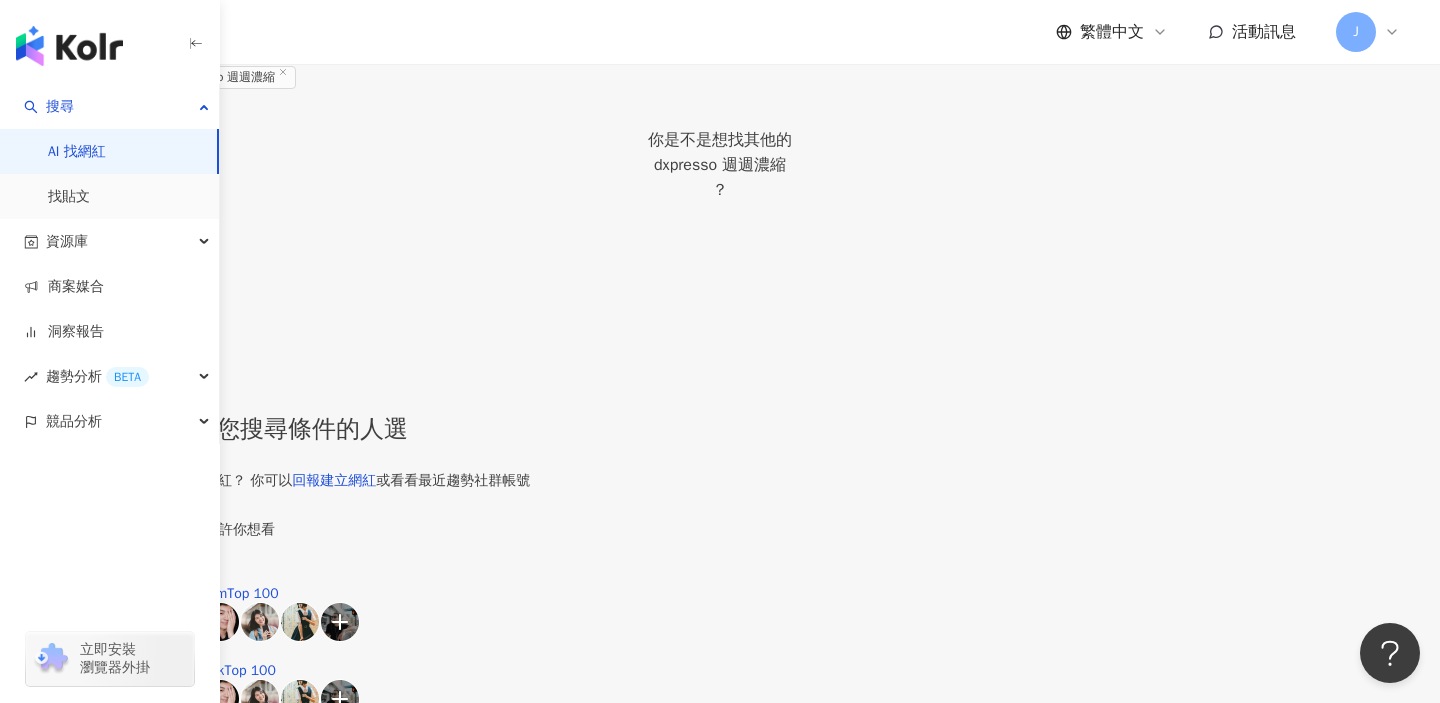 scroll, scrollTop: 0, scrollLeft: 0, axis: both 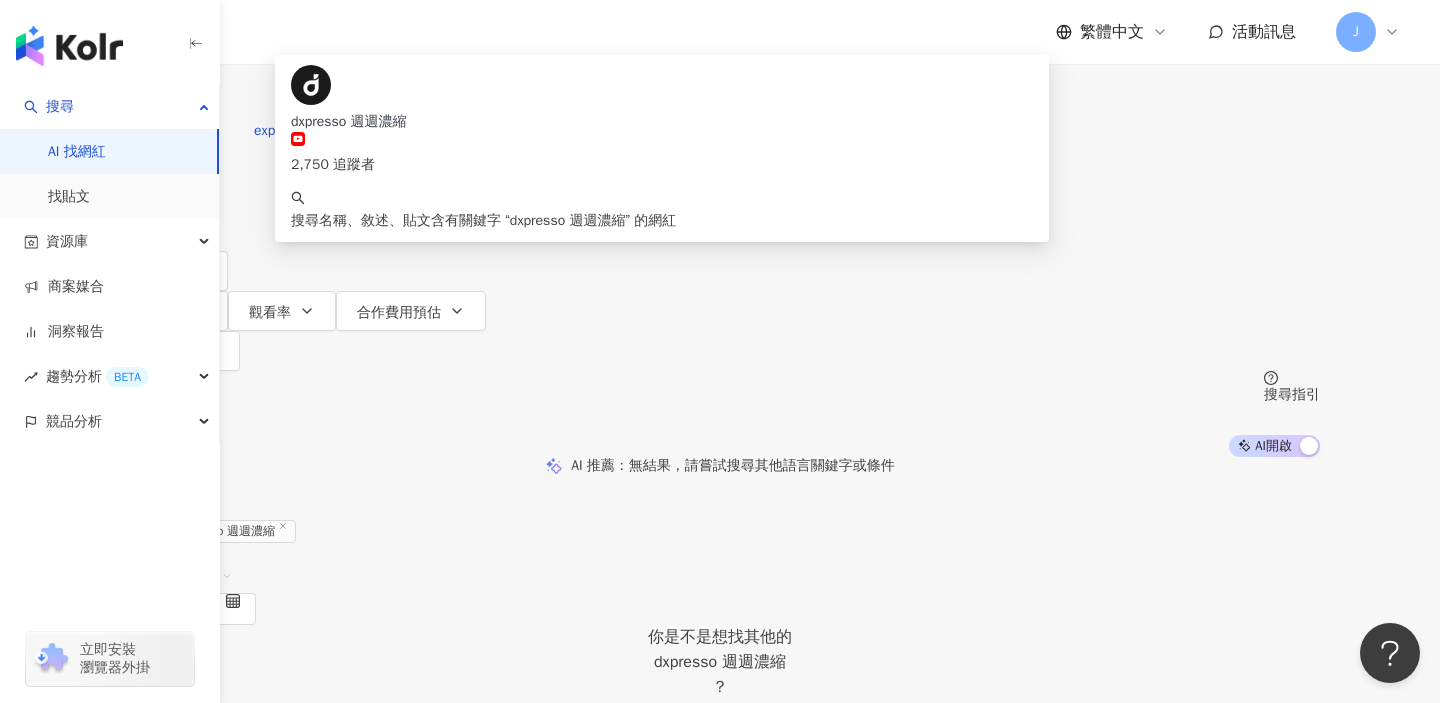 drag, startPoint x: 424, startPoint y: 115, endPoint x: 502, endPoint y: 115, distance: 78 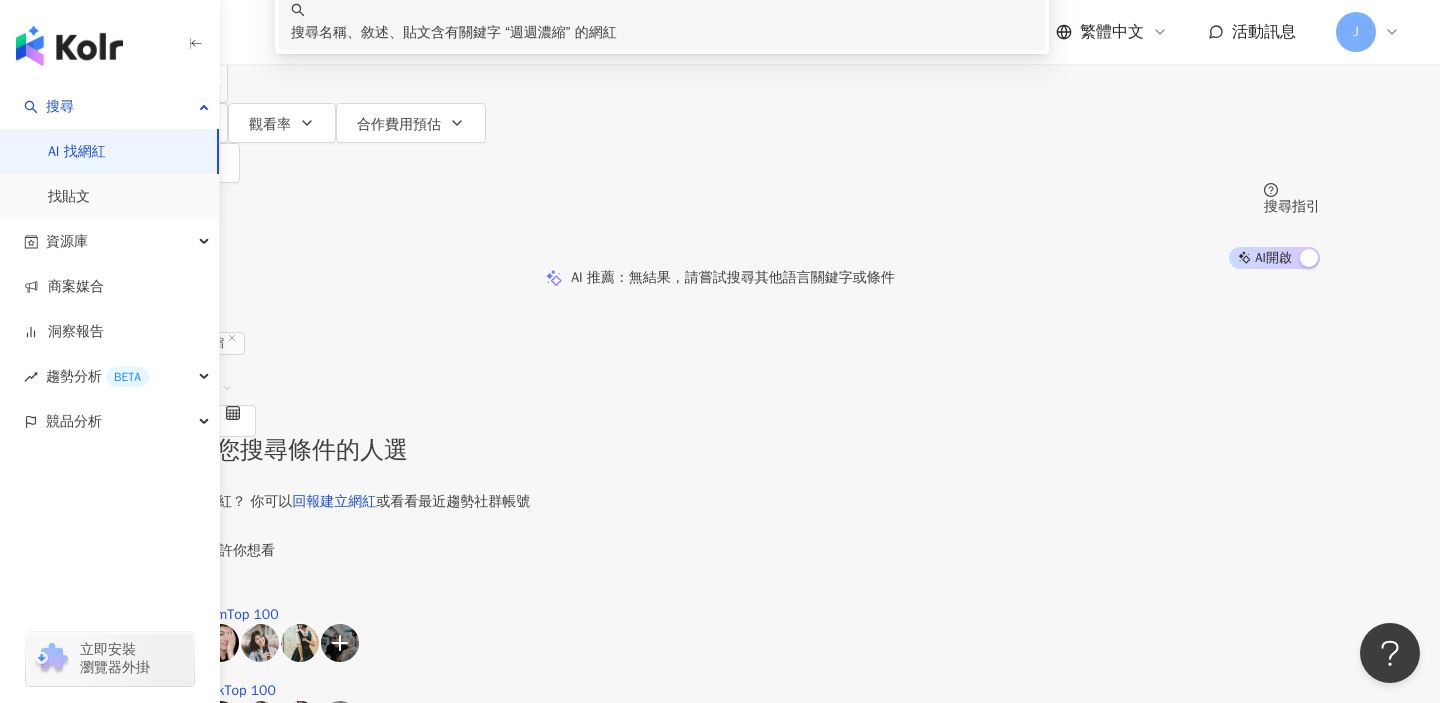 scroll, scrollTop: 210, scrollLeft: 0, axis: vertical 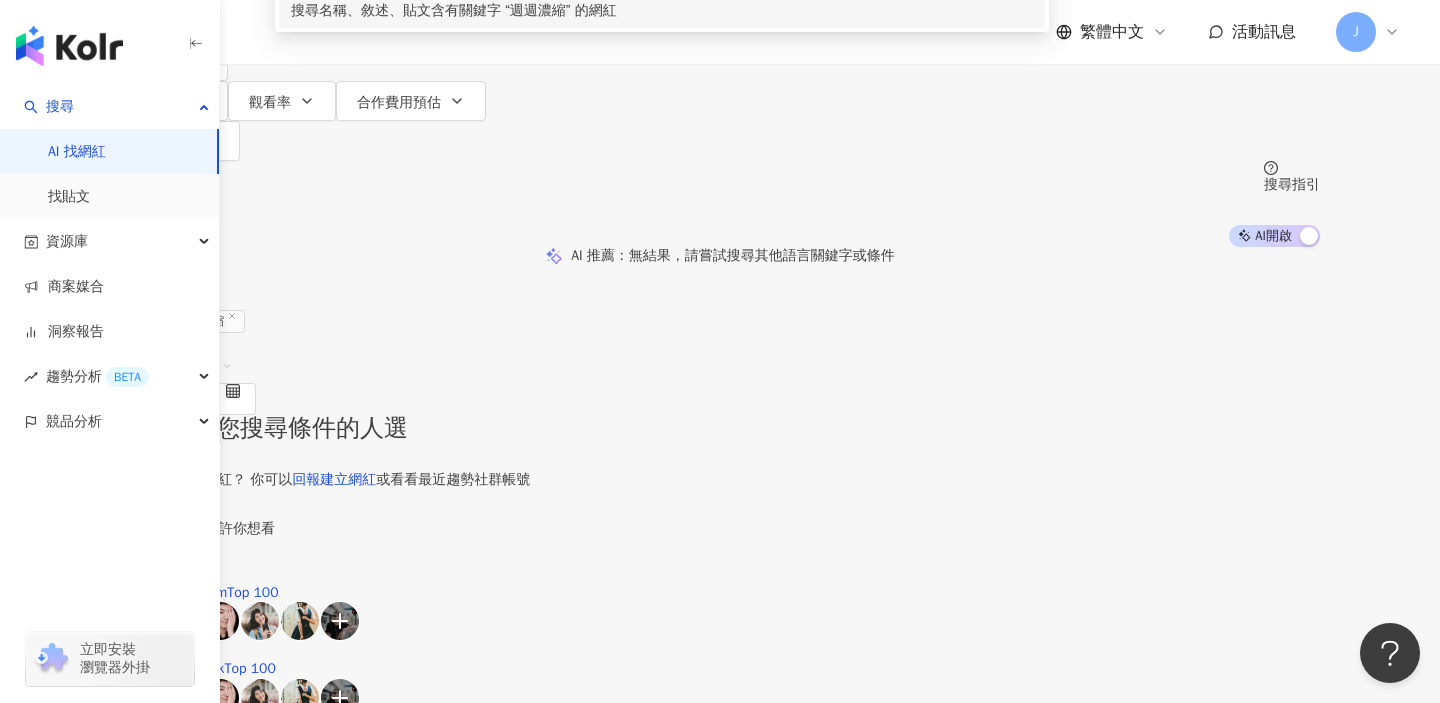 type on "****" 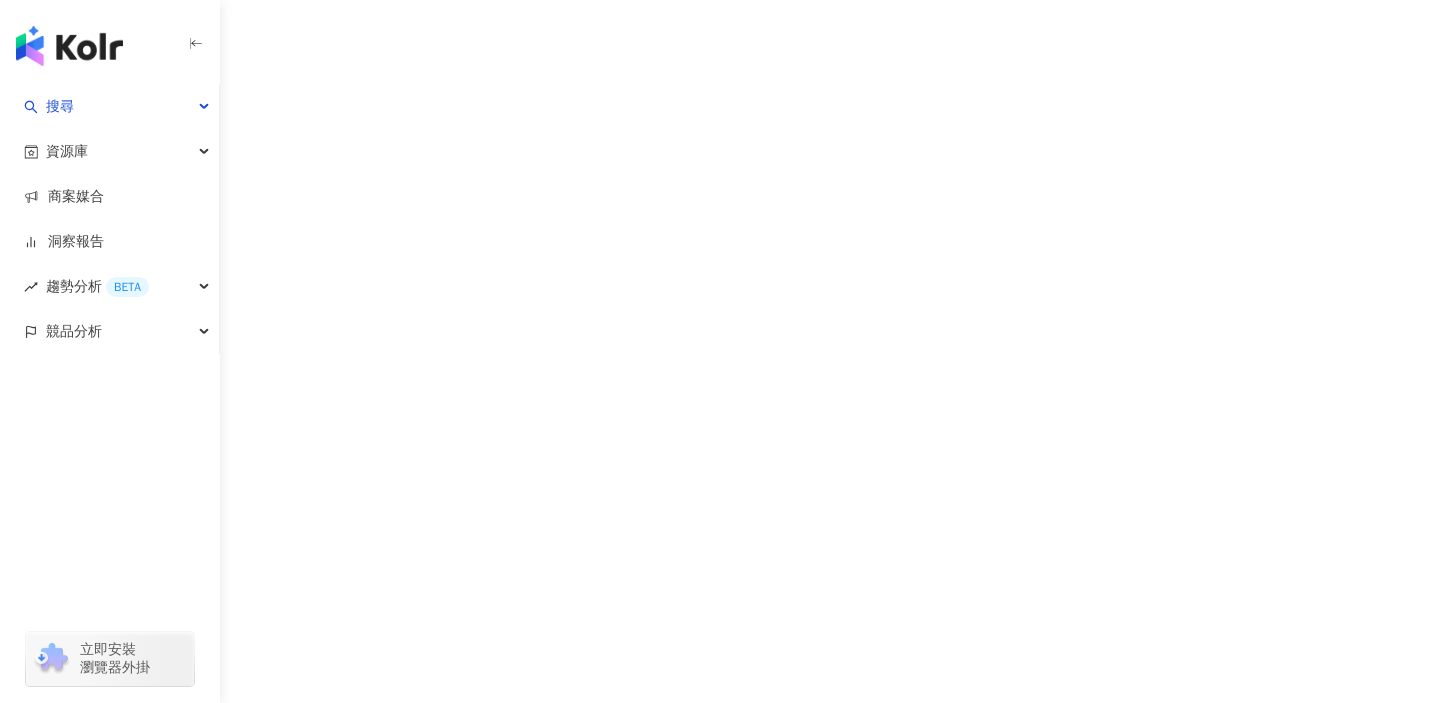 scroll, scrollTop: 0, scrollLeft: 0, axis: both 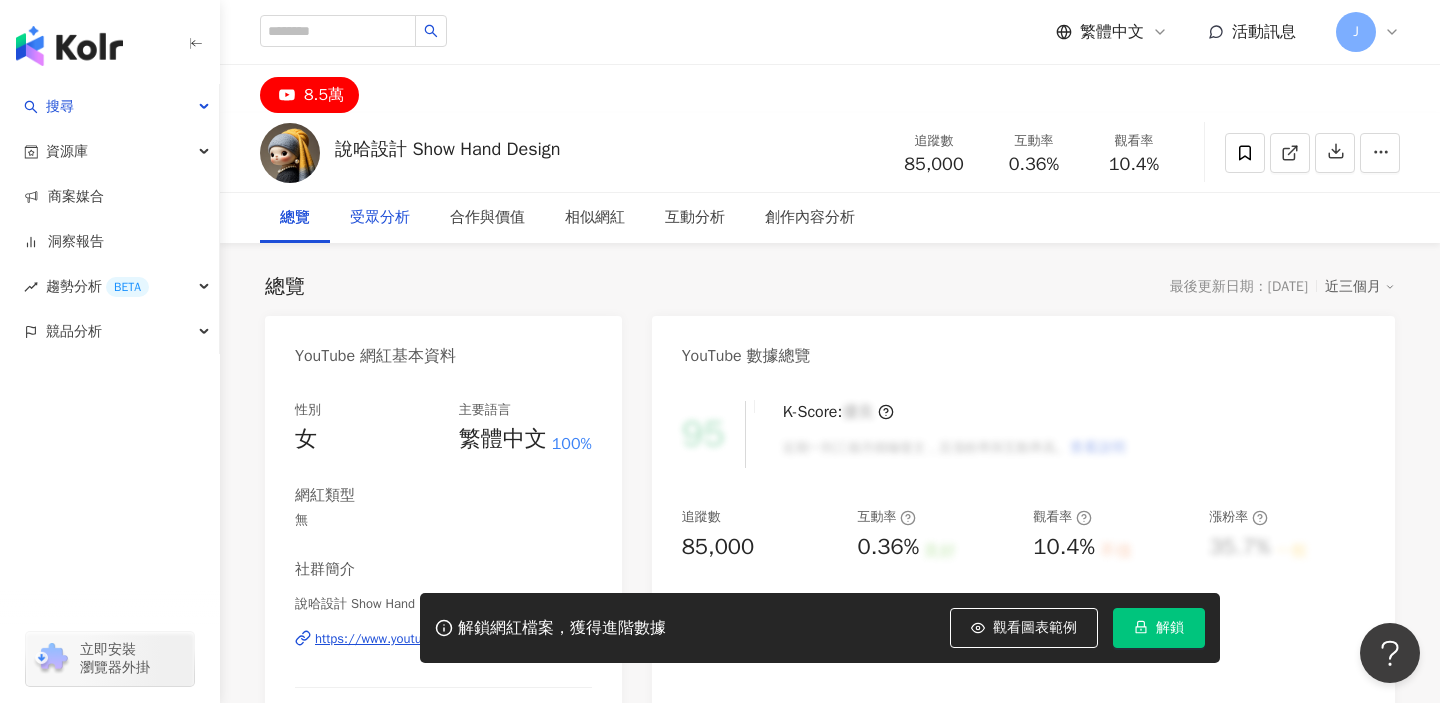 click on "受眾分析" at bounding box center (380, 218) 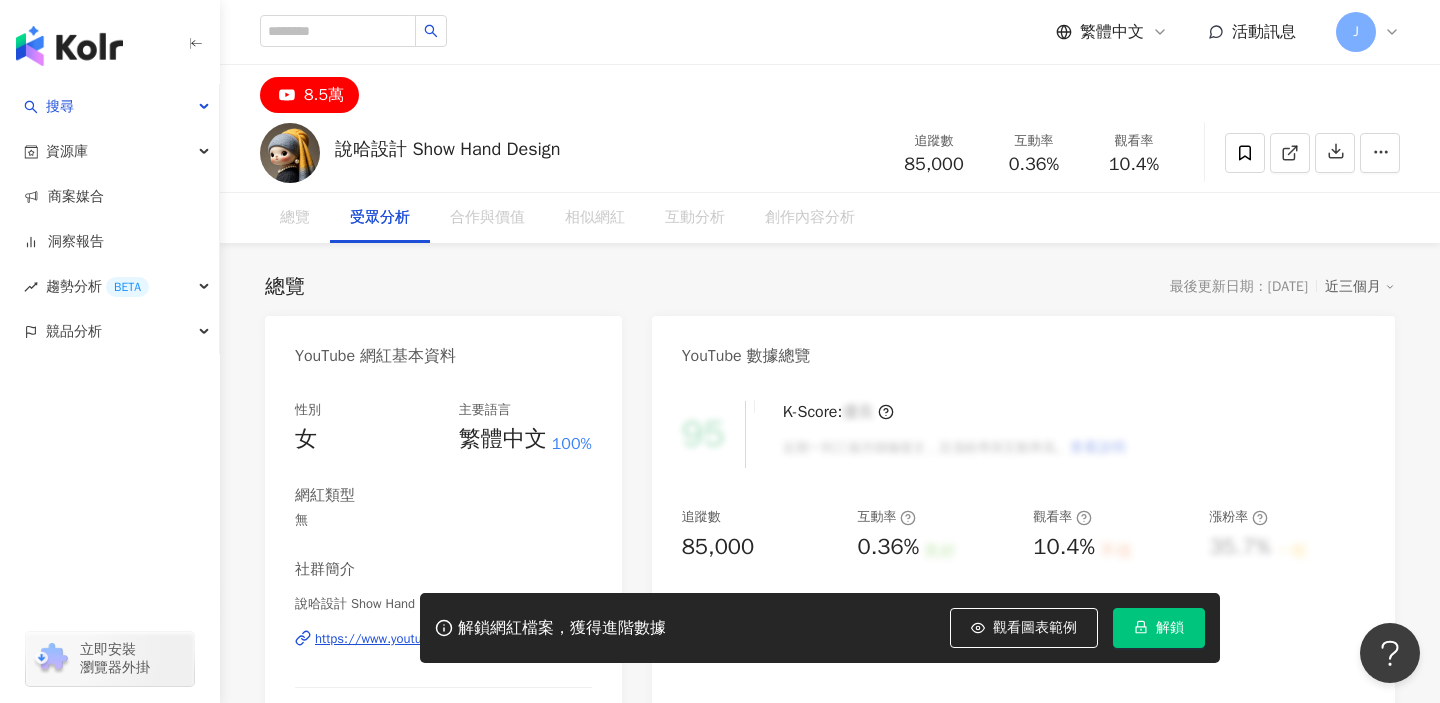 scroll, scrollTop: 1668, scrollLeft: 0, axis: vertical 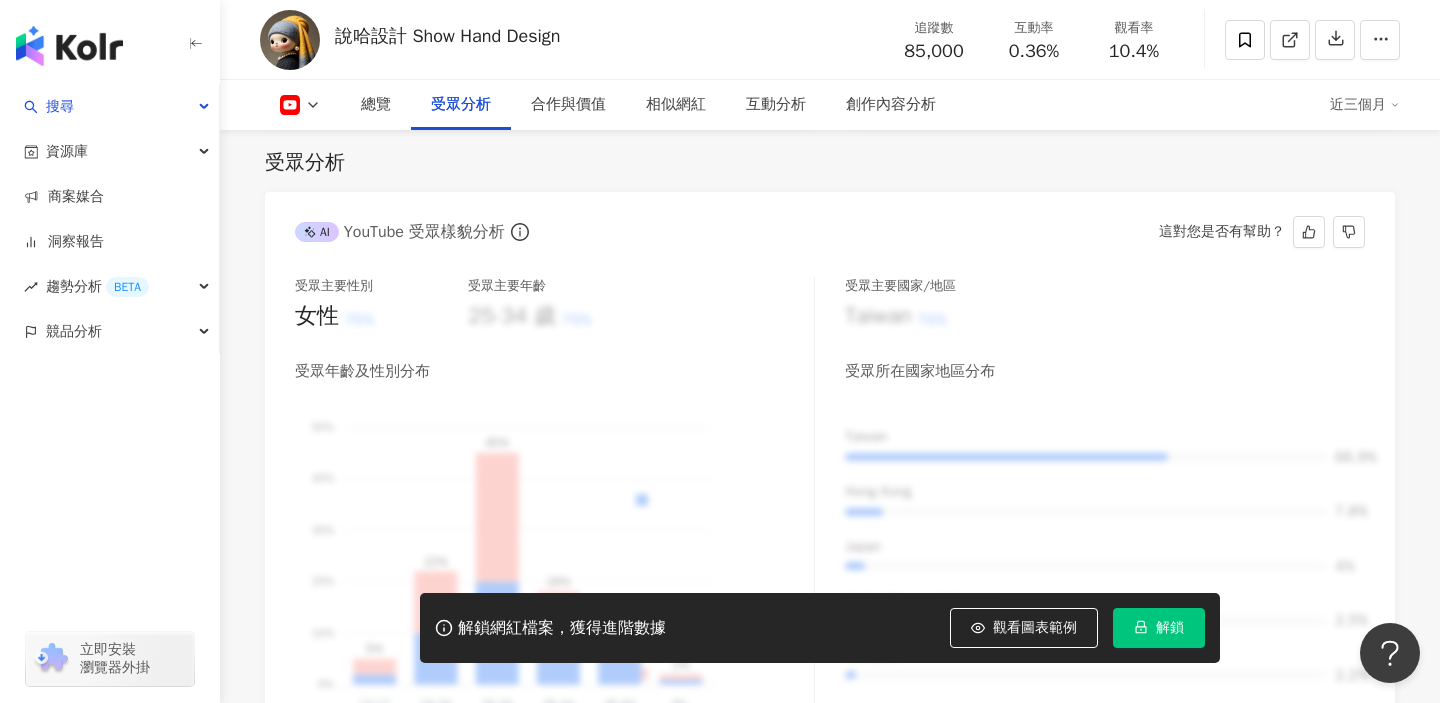 click on "AI YouTube 受眾樣貌分析 這對您是否有幫助？" at bounding box center (830, 224) 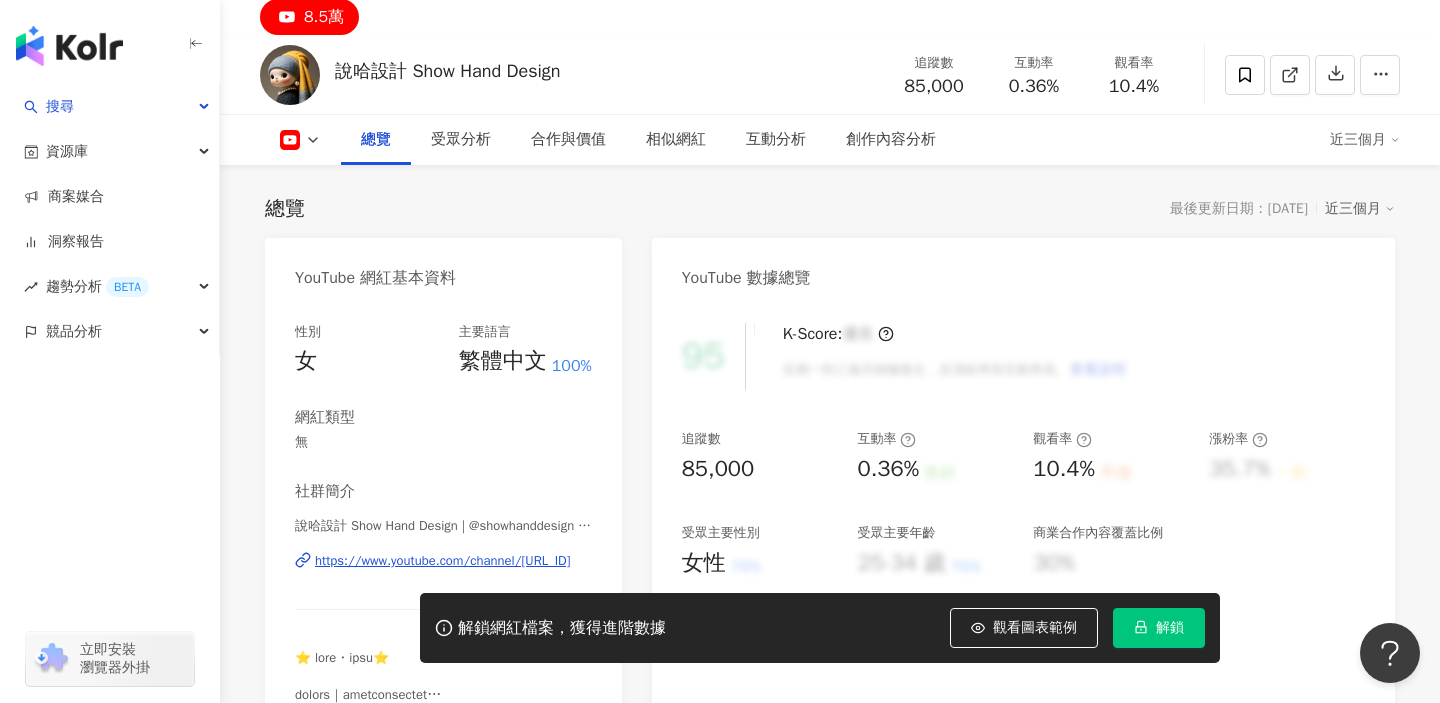 scroll, scrollTop: 0, scrollLeft: 0, axis: both 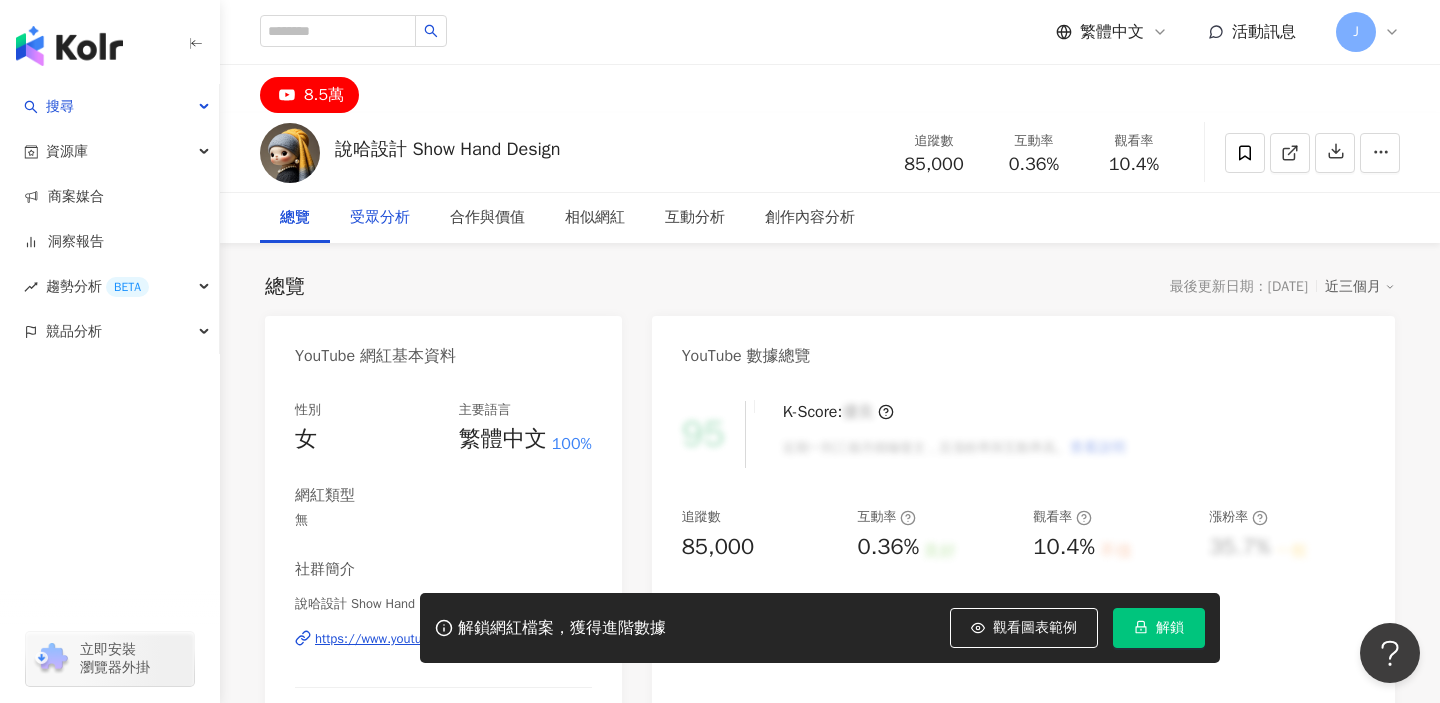 click on "受眾分析" at bounding box center [380, 218] 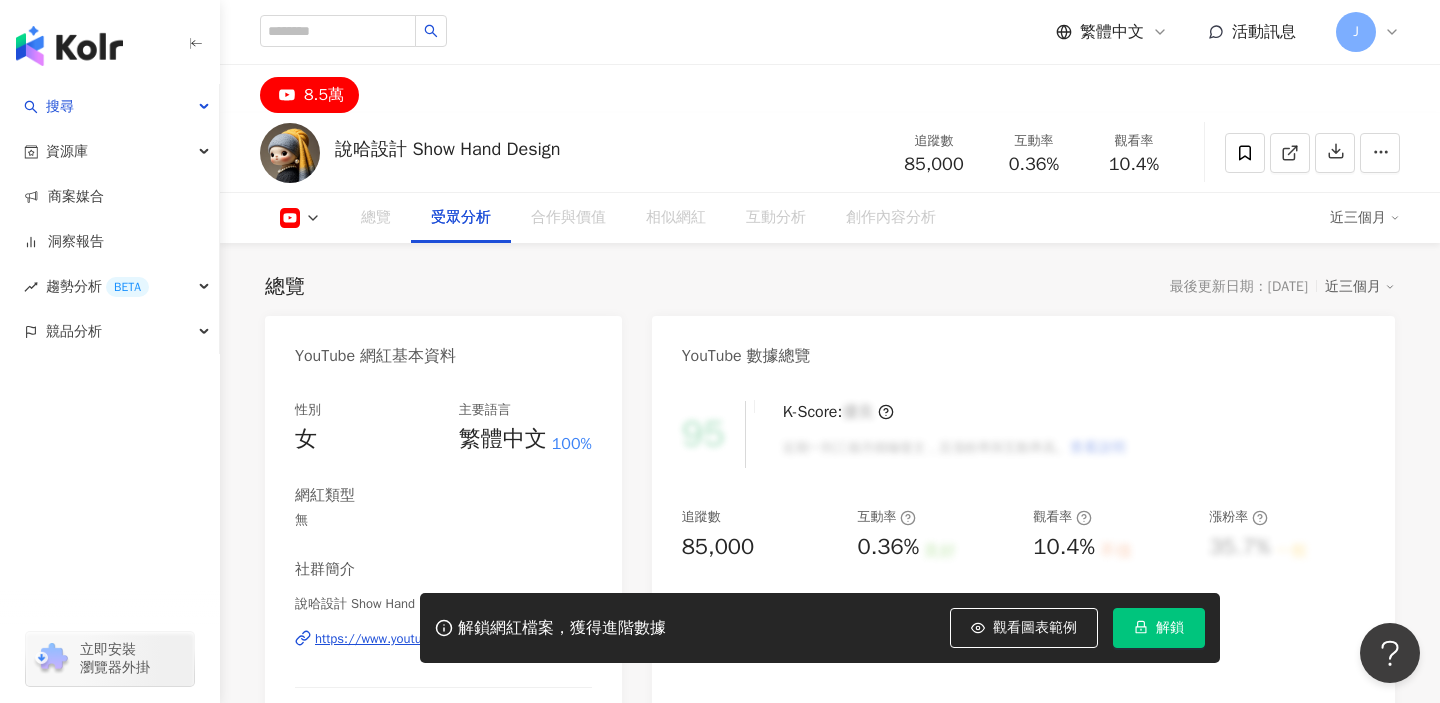 scroll, scrollTop: 1668, scrollLeft: 0, axis: vertical 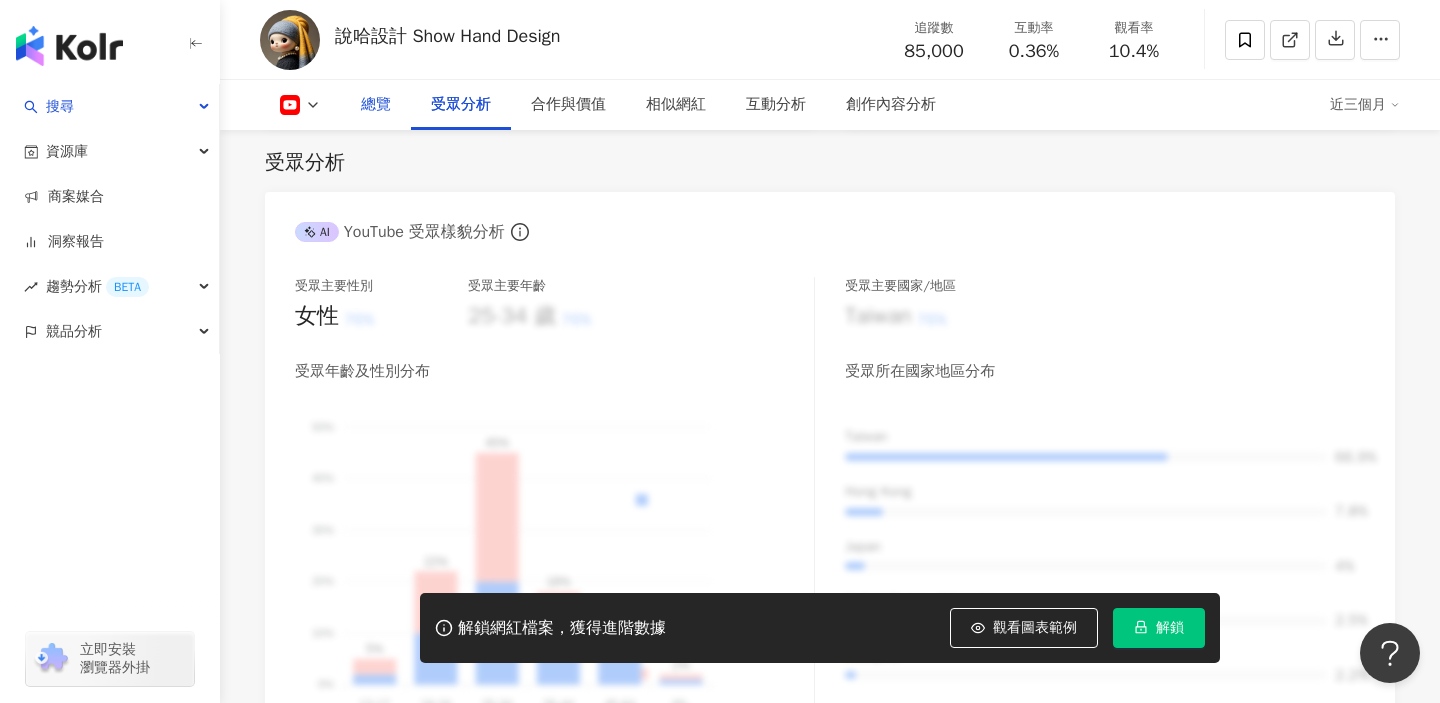 click on "總覽" at bounding box center (376, 105) 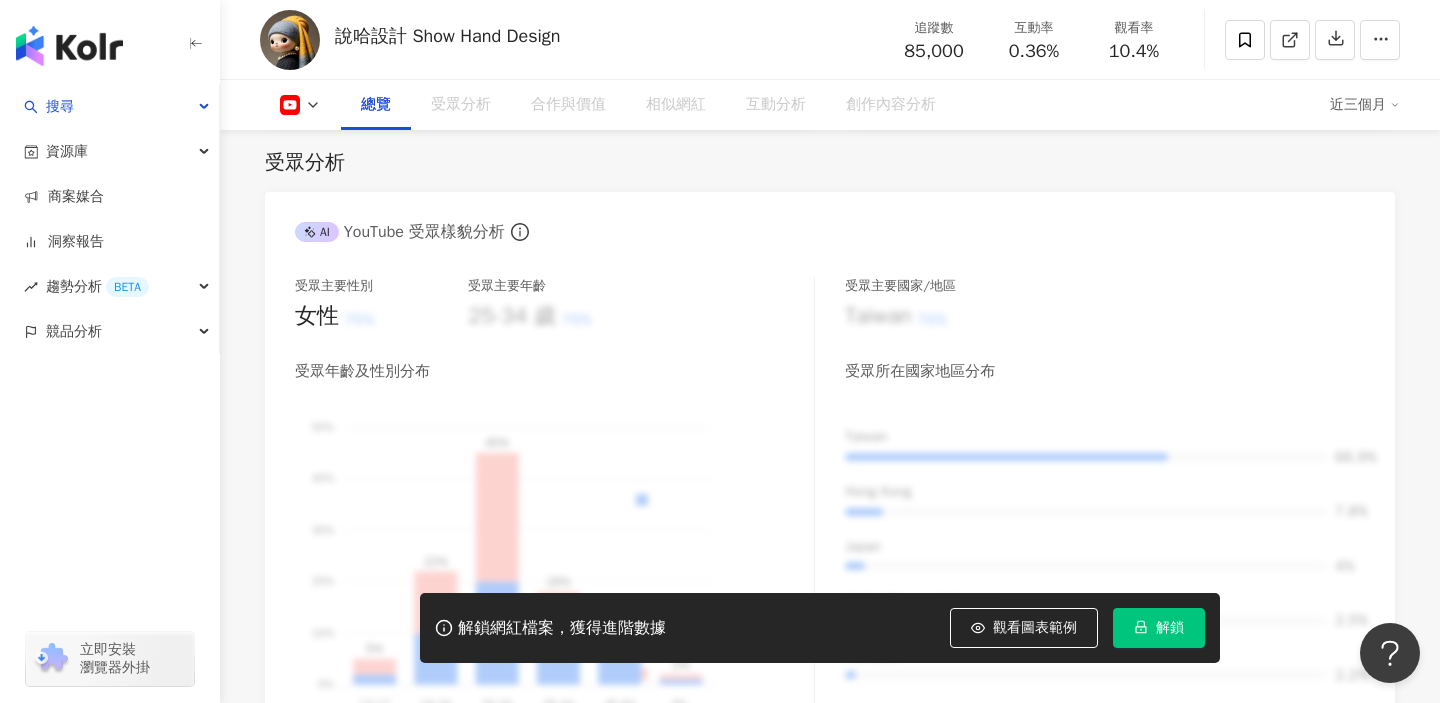 scroll, scrollTop: 123, scrollLeft: 0, axis: vertical 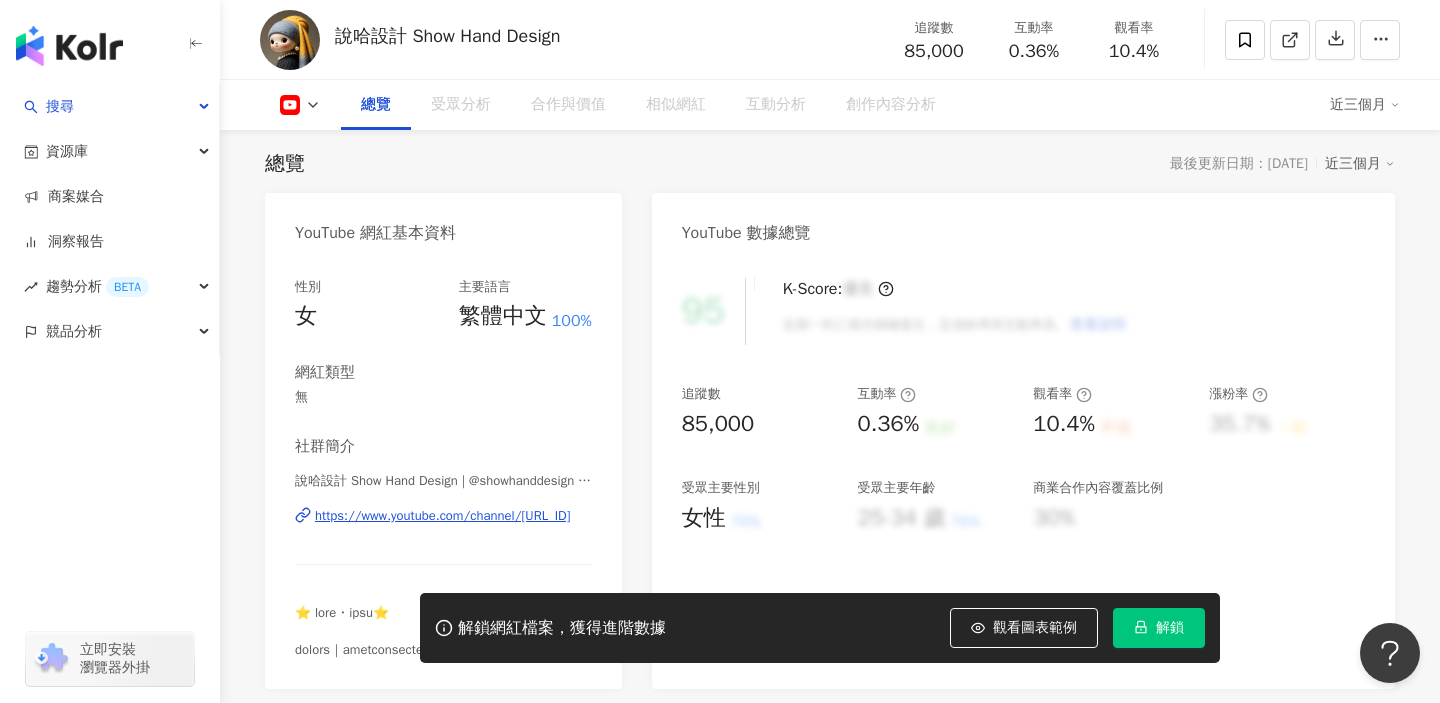 click on "解鎖" at bounding box center [1159, 628] 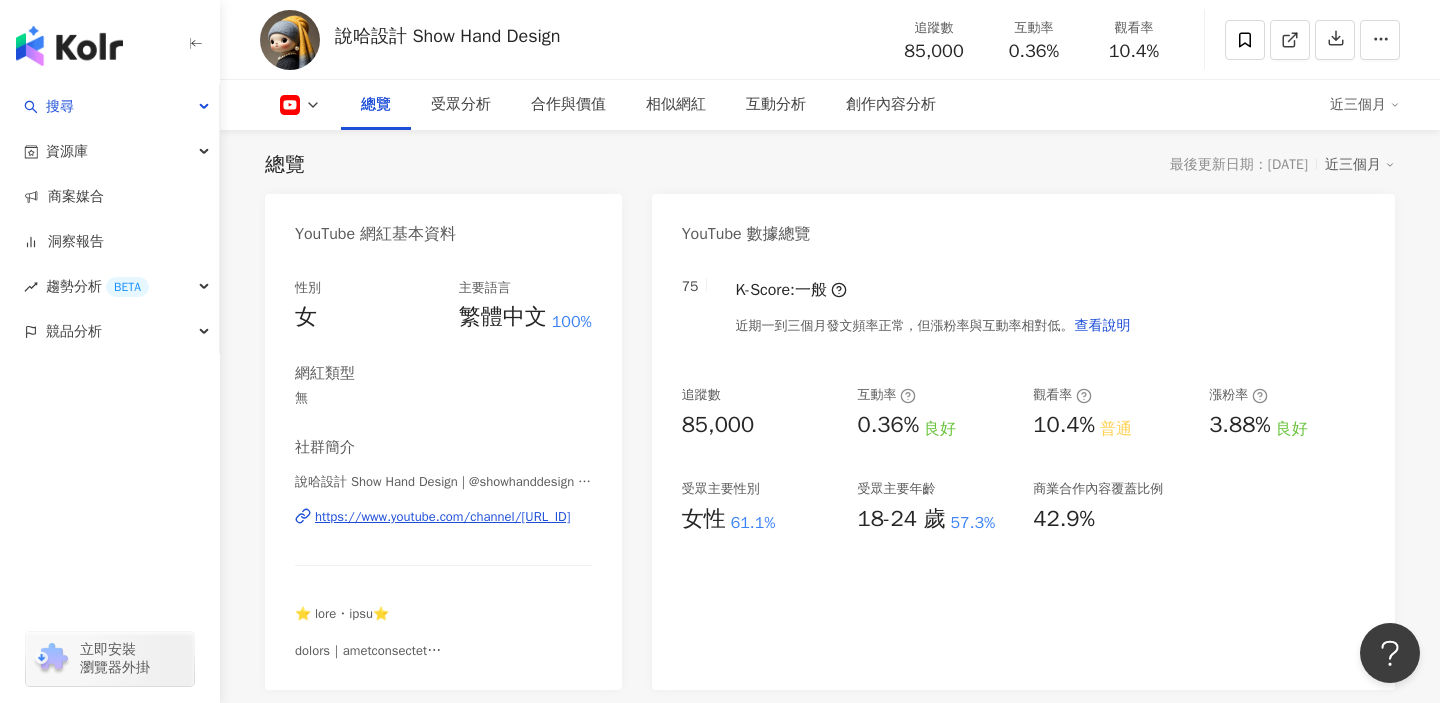 scroll, scrollTop: 0, scrollLeft: 0, axis: both 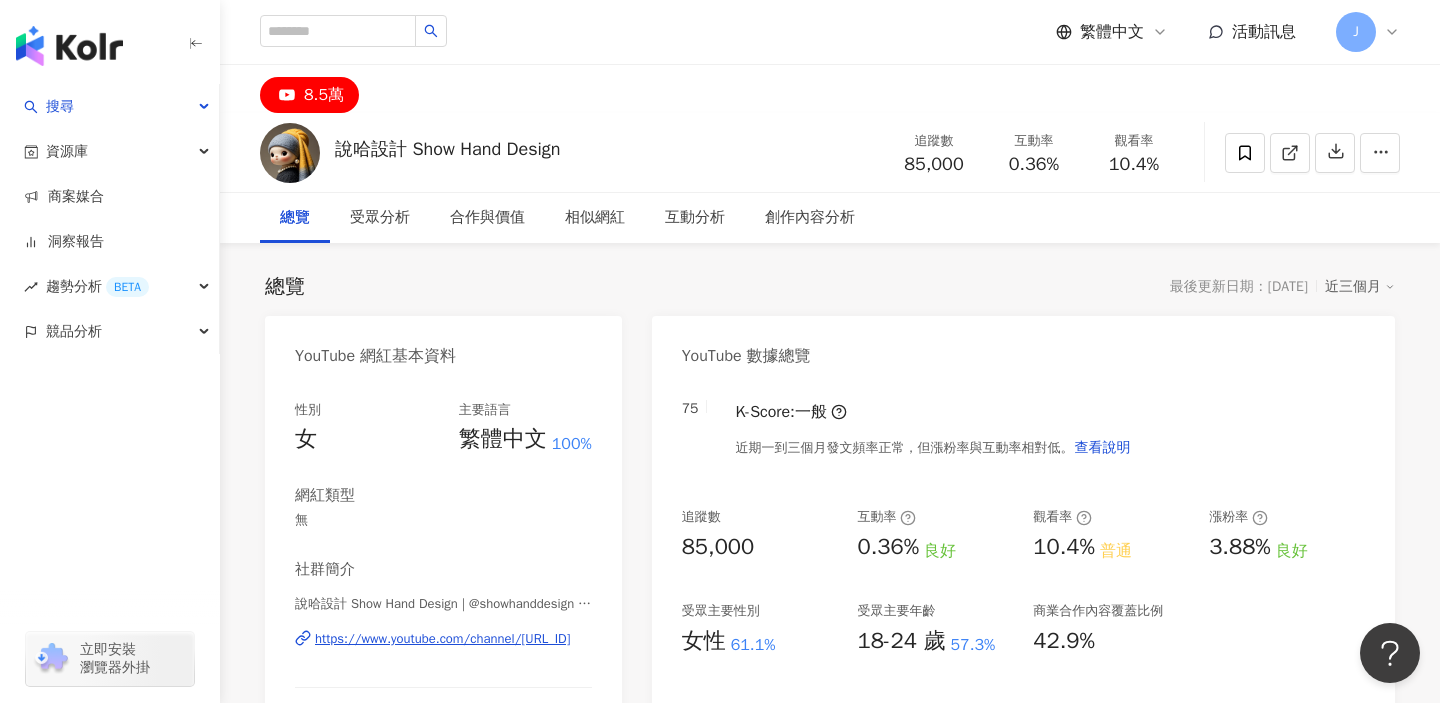 click on "近三個月" at bounding box center [1360, 287] 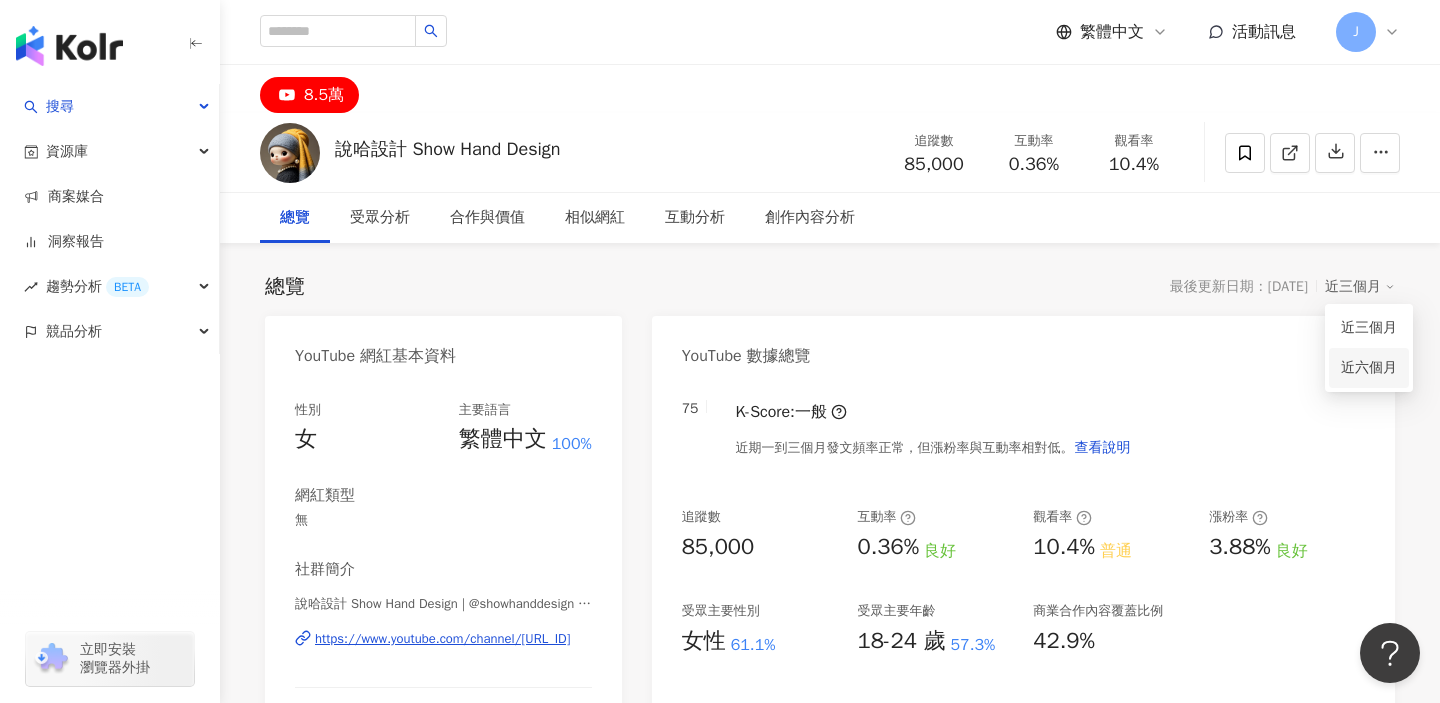click on "近六個月" at bounding box center (1369, 367) 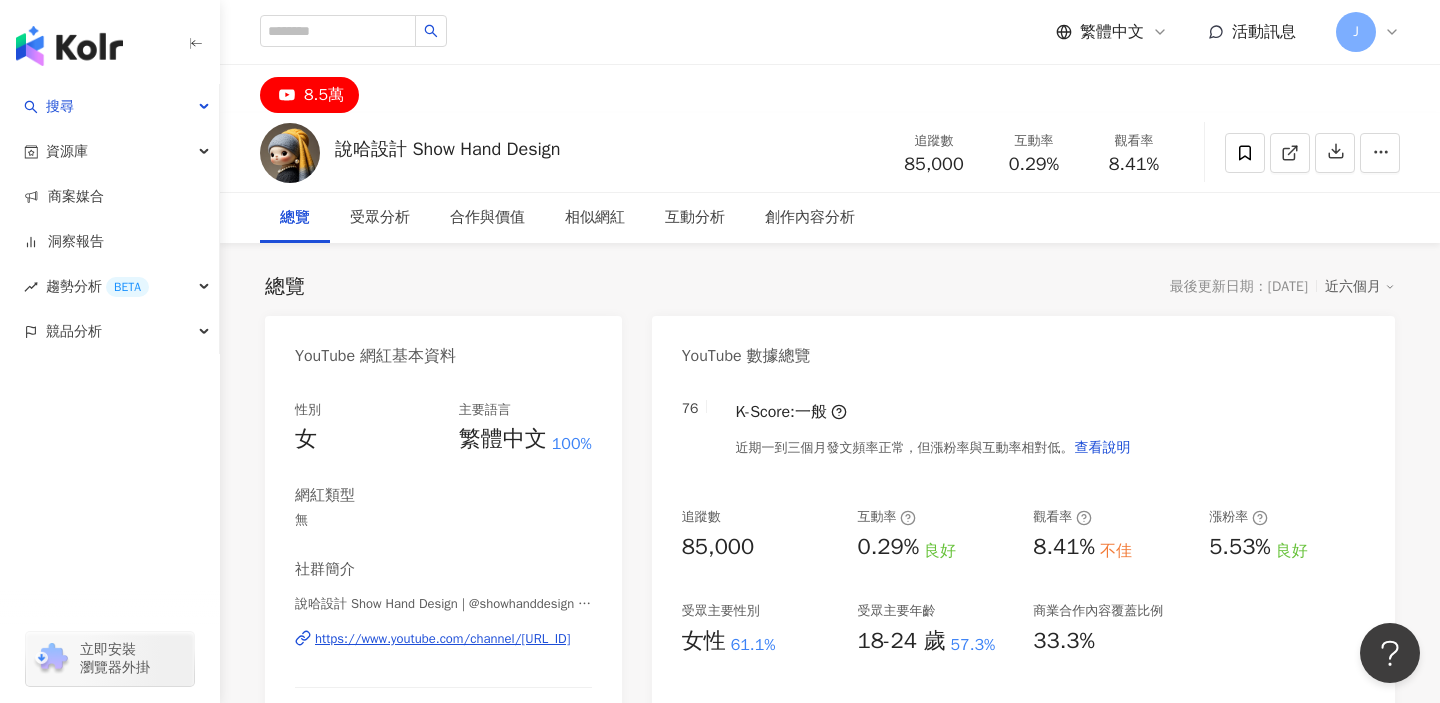scroll, scrollTop: 60, scrollLeft: 0, axis: vertical 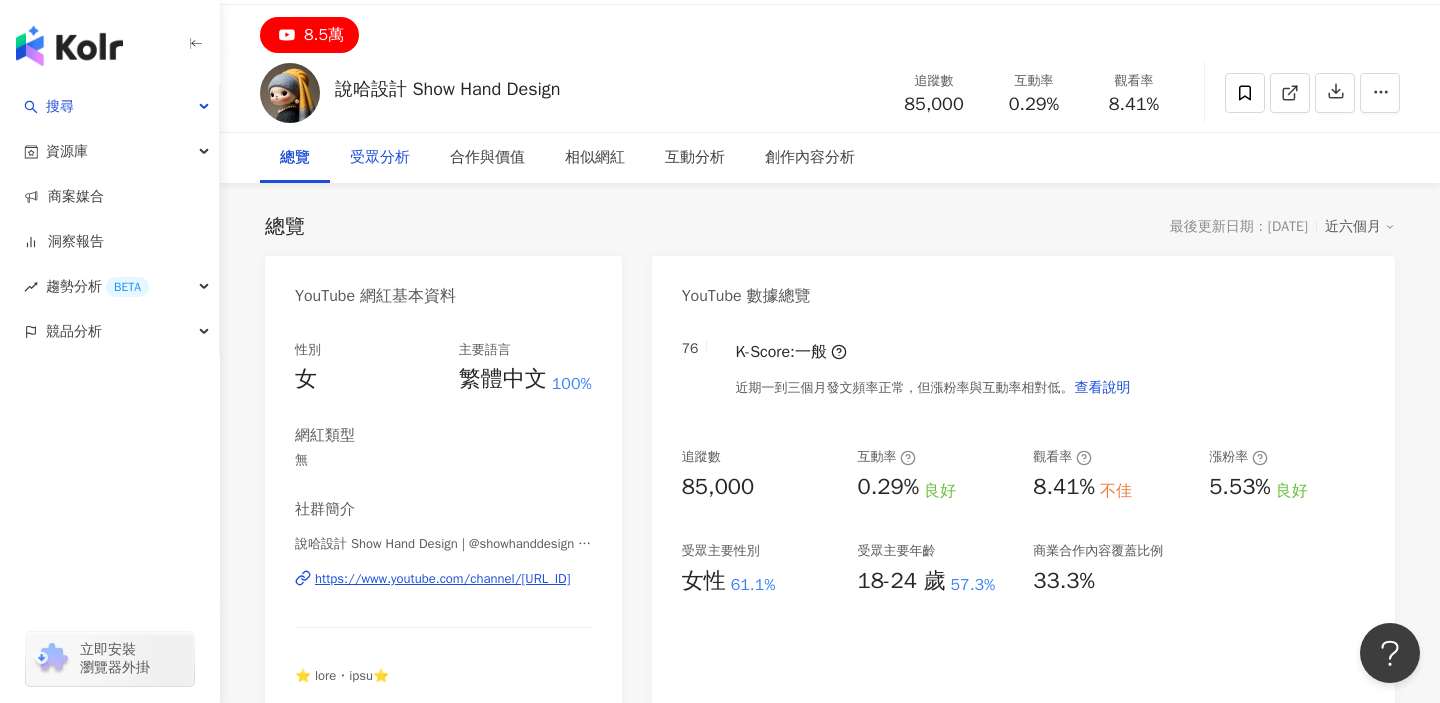 click on "受眾分析" at bounding box center [380, 158] 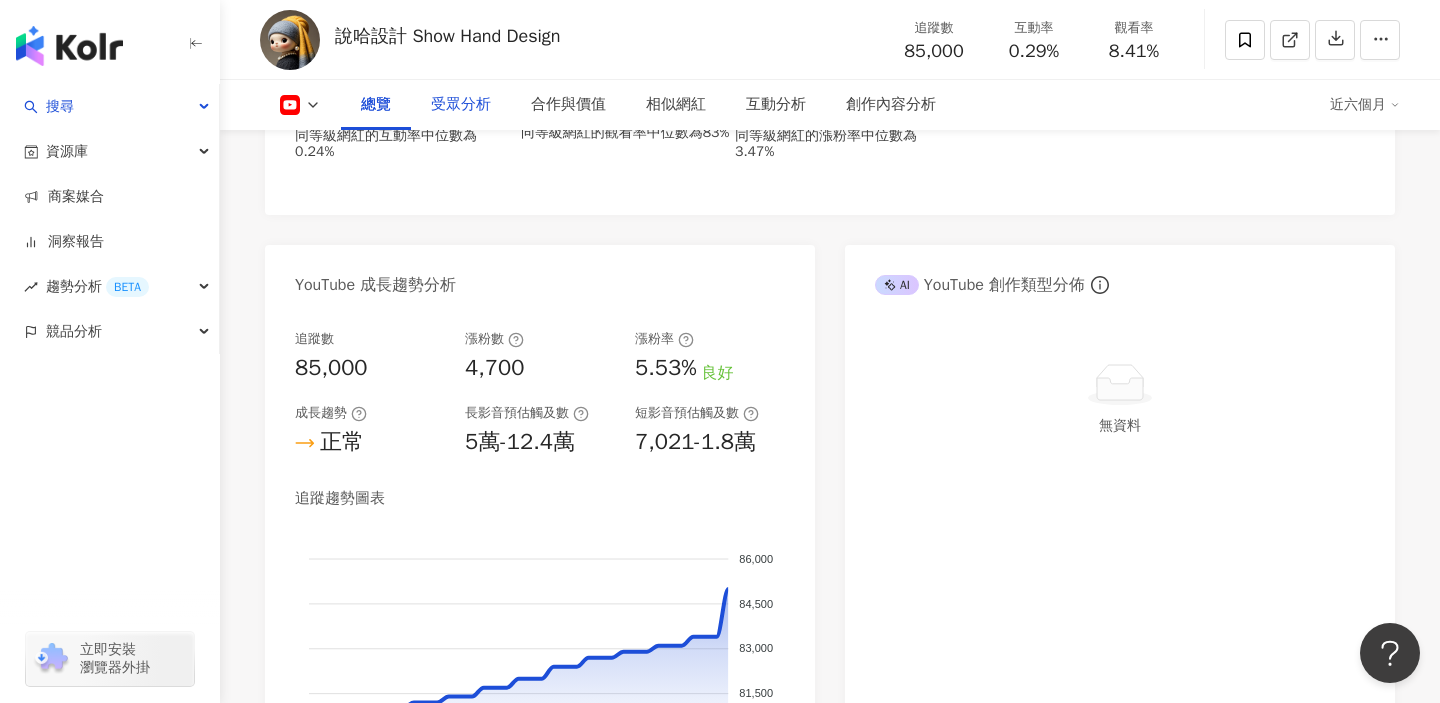 scroll, scrollTop: 0, scrollLeft: 0, axis: both 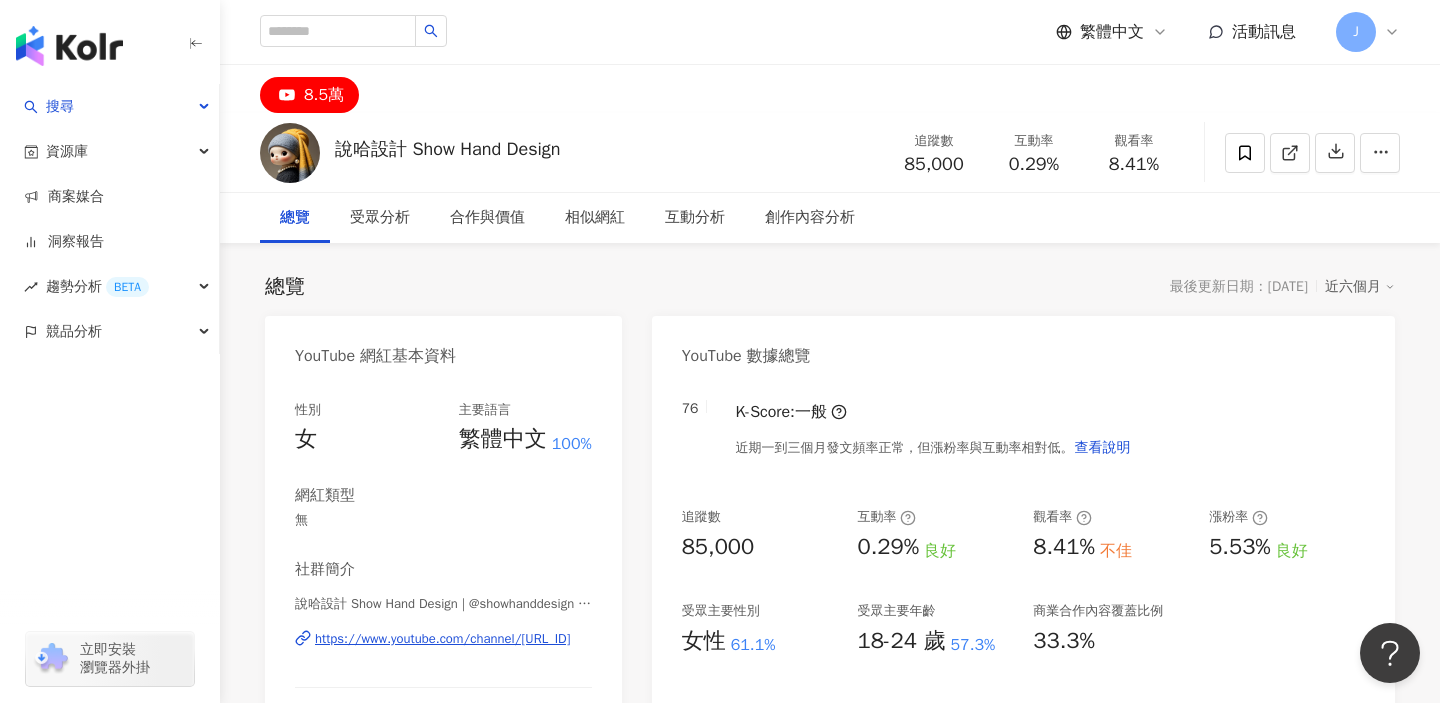 click on "總覽" at bounding box center [295, 218] 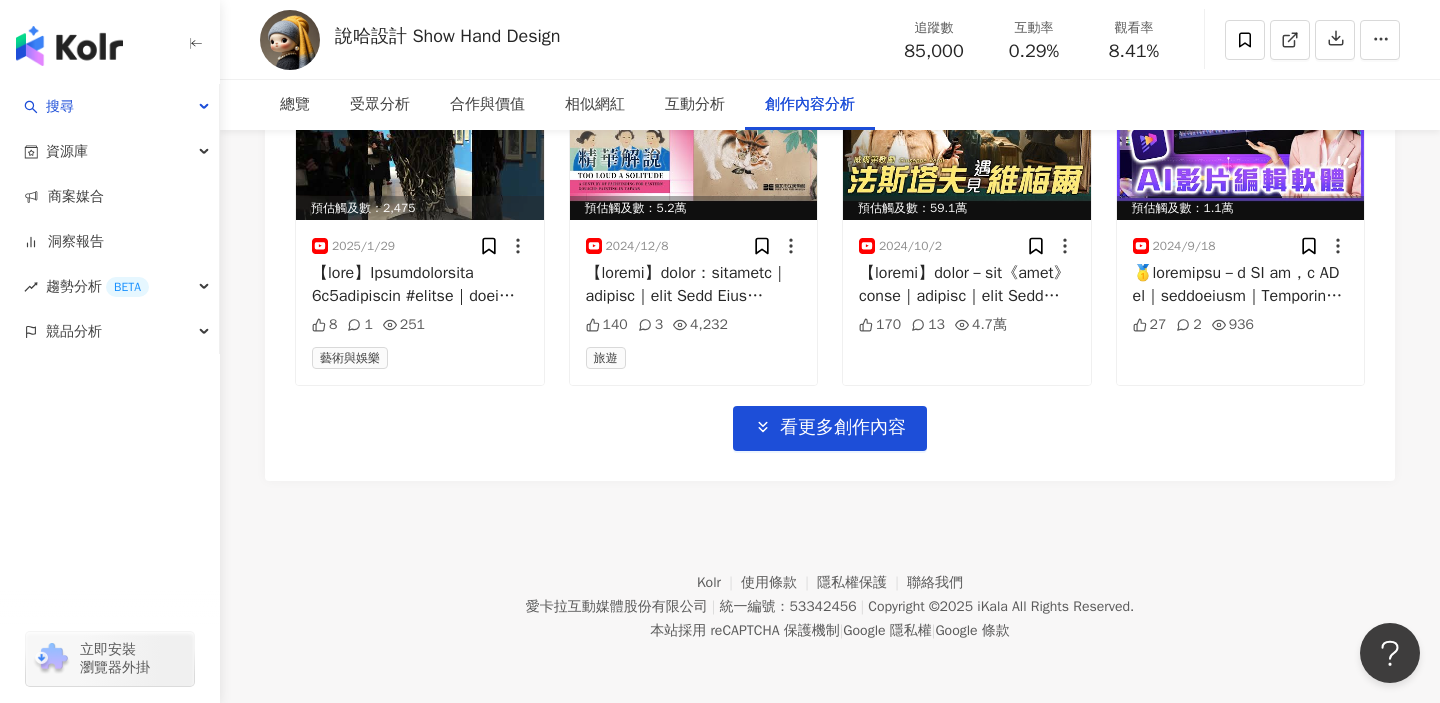 scroll, scrollTop: 0, scrollLeft: 0, axis: both 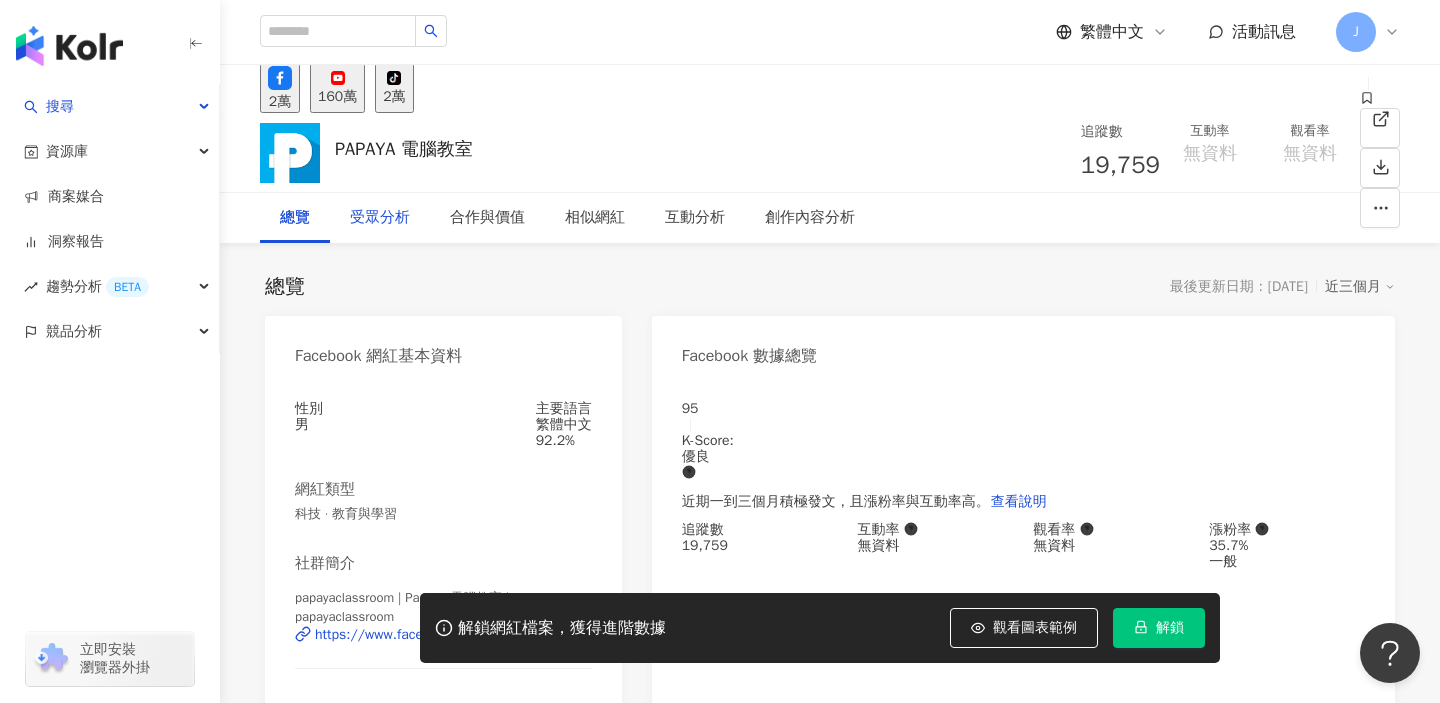 click on "受眾分析" at bounding box center (380, 218) 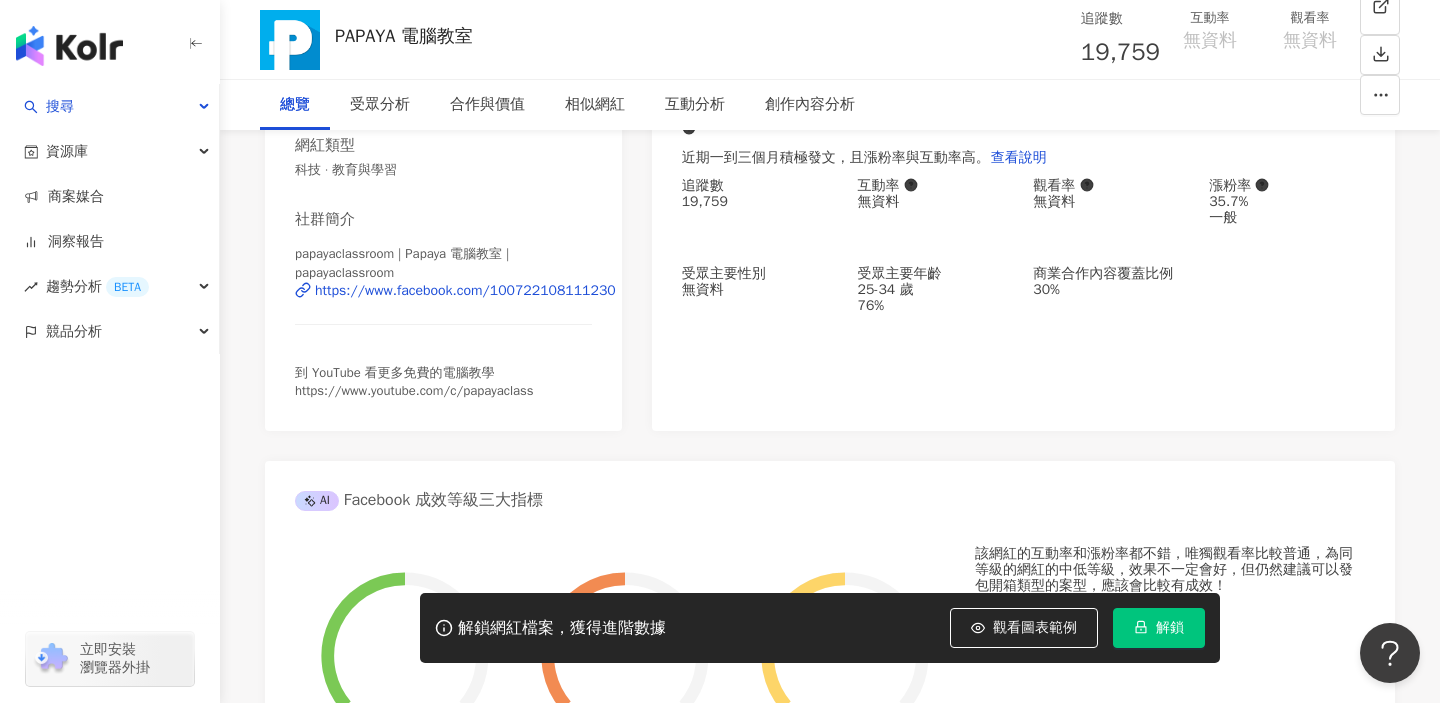 scroll, scrollTop: 0, scrollLeft: 0, axis: both 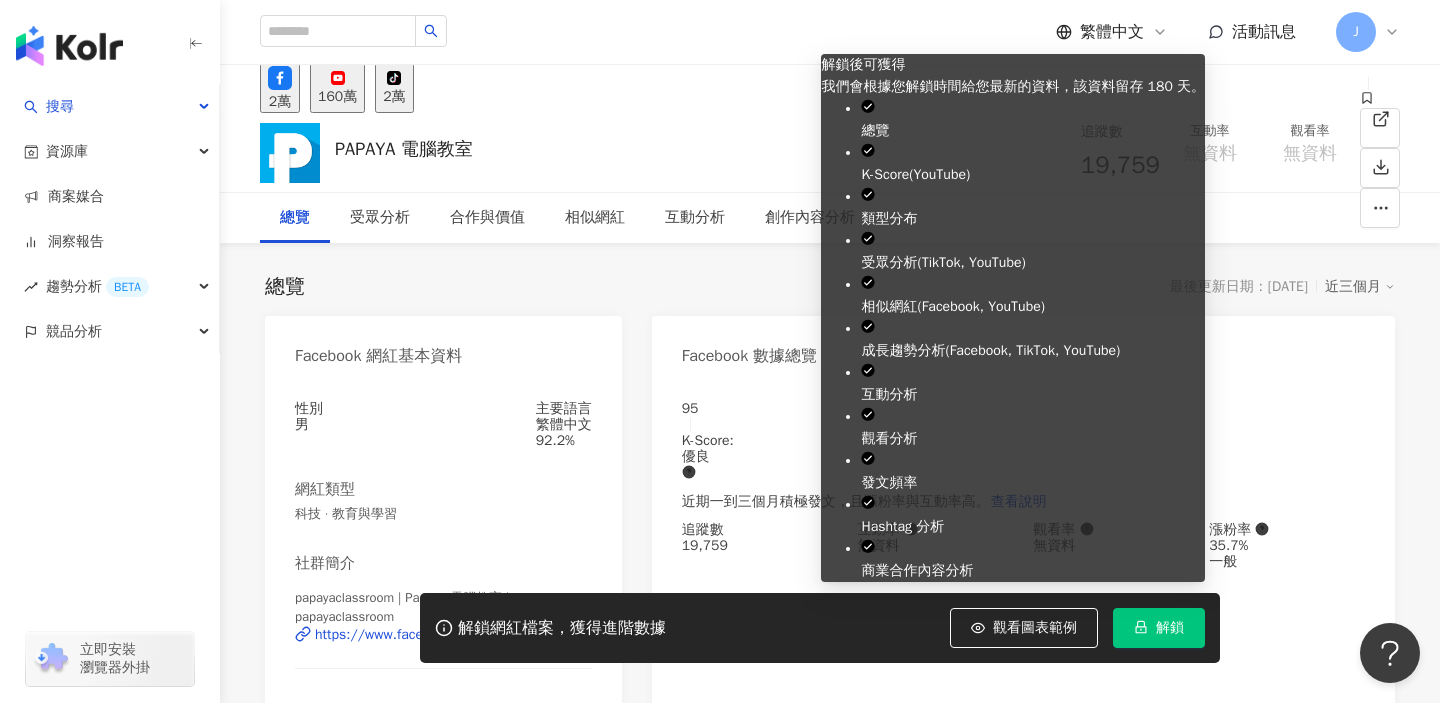 click on "解鎖" at bounding box center [1159, 628] 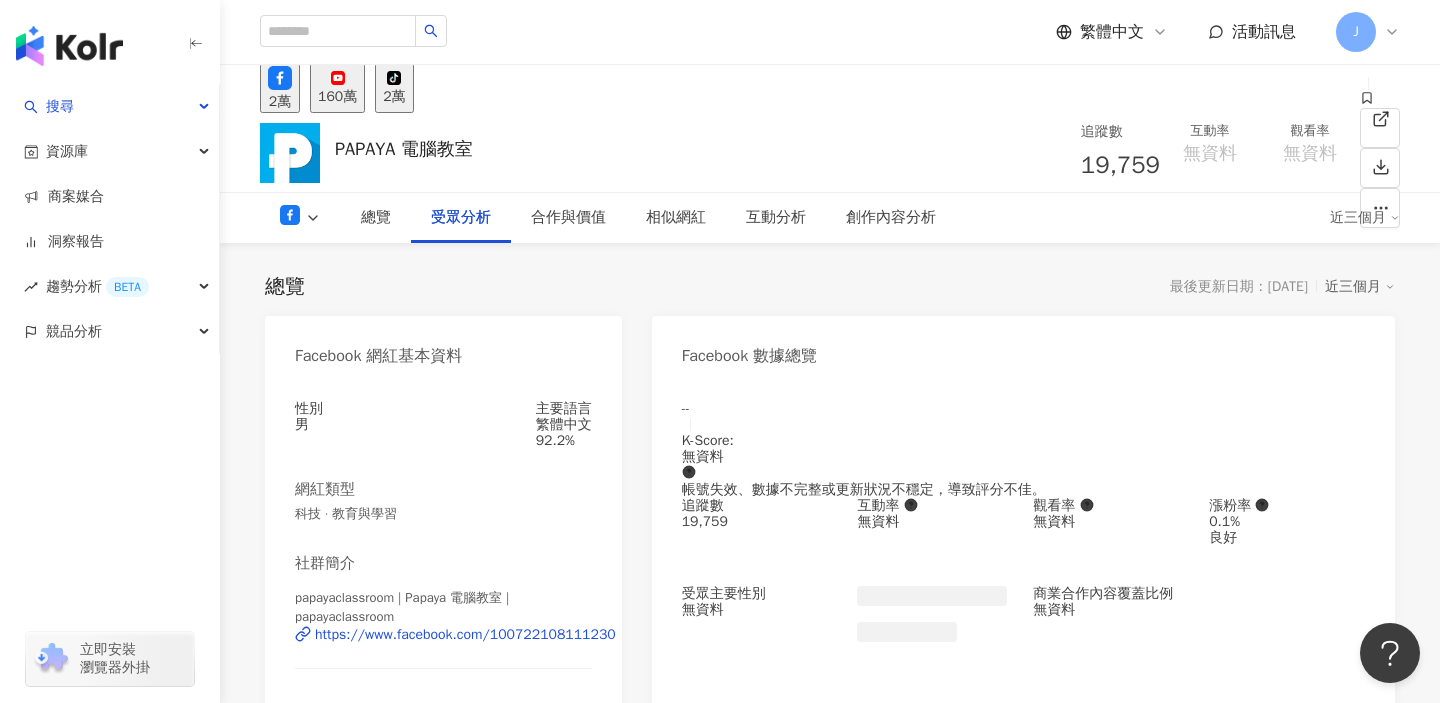 scroll, scrollTop: 1672, scrollLeft: 0, axis: vertical 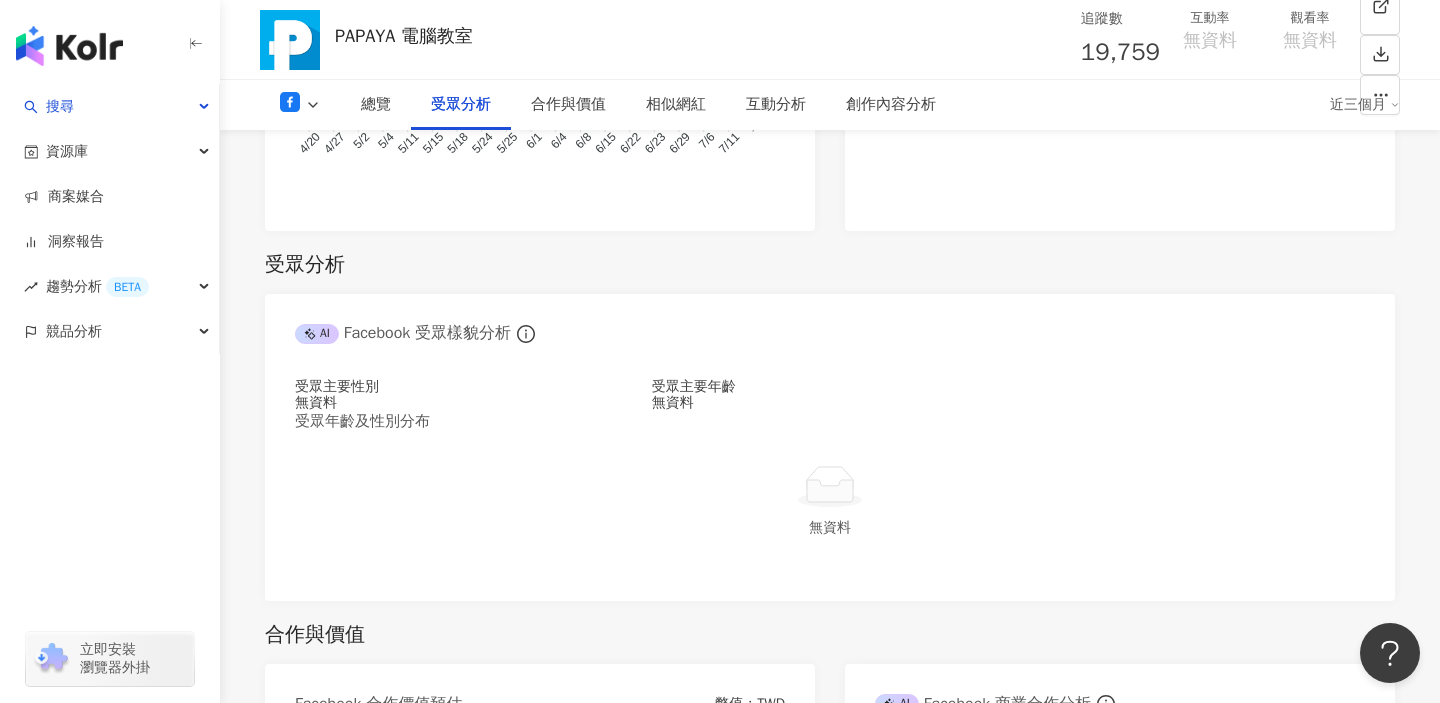 click on "近三個月" at bounding box center (1365, 105) 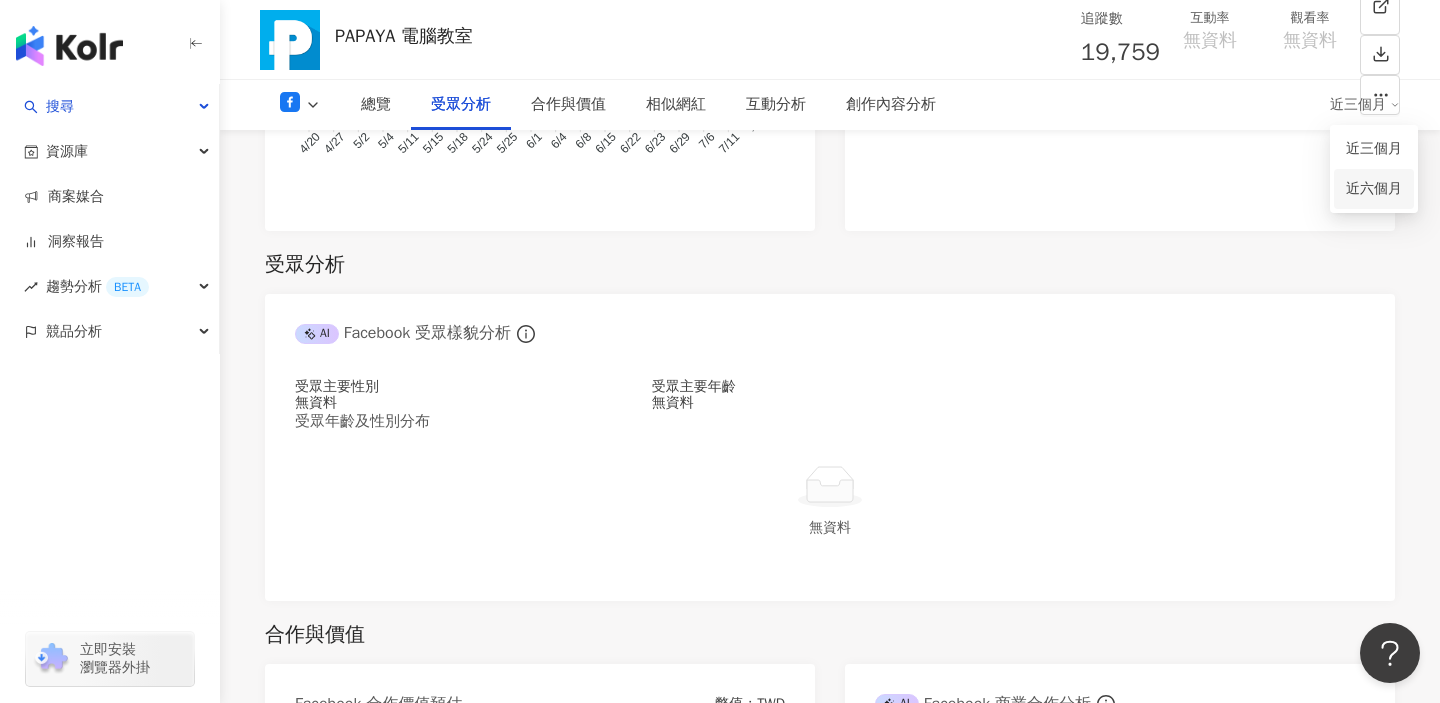 click on "近六個月" at bounding box center (1374, 188) 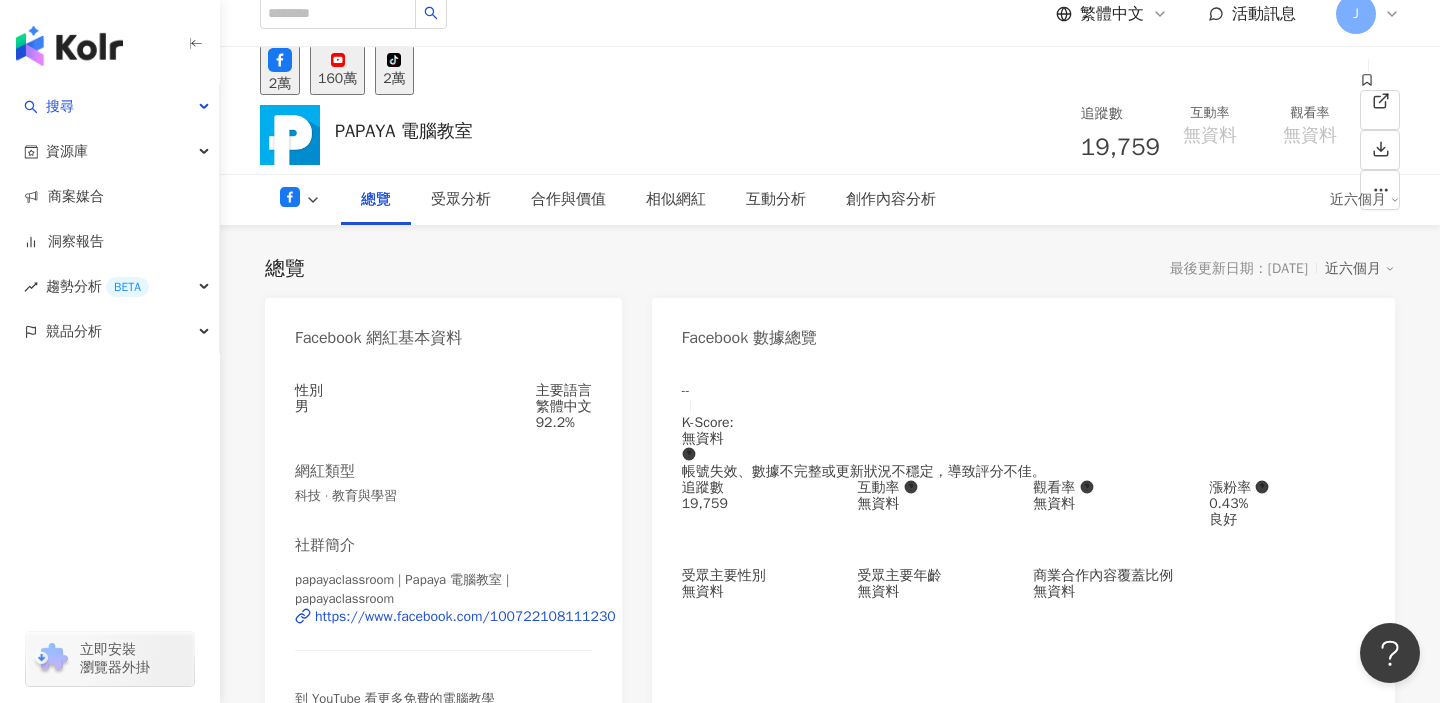 scroll, scrollTop: 0, scrollLeft: 0, axis: both 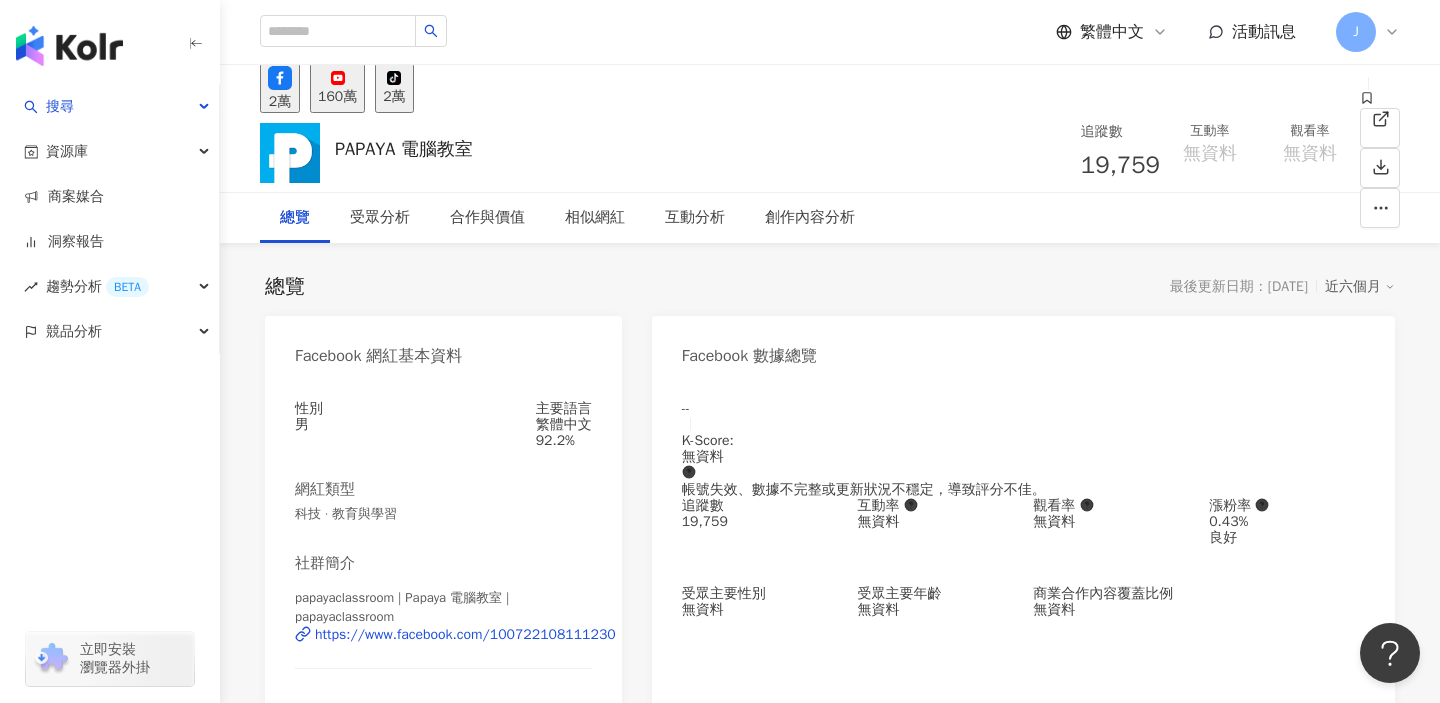 click on "160萬" at bounding box center [337, 97] 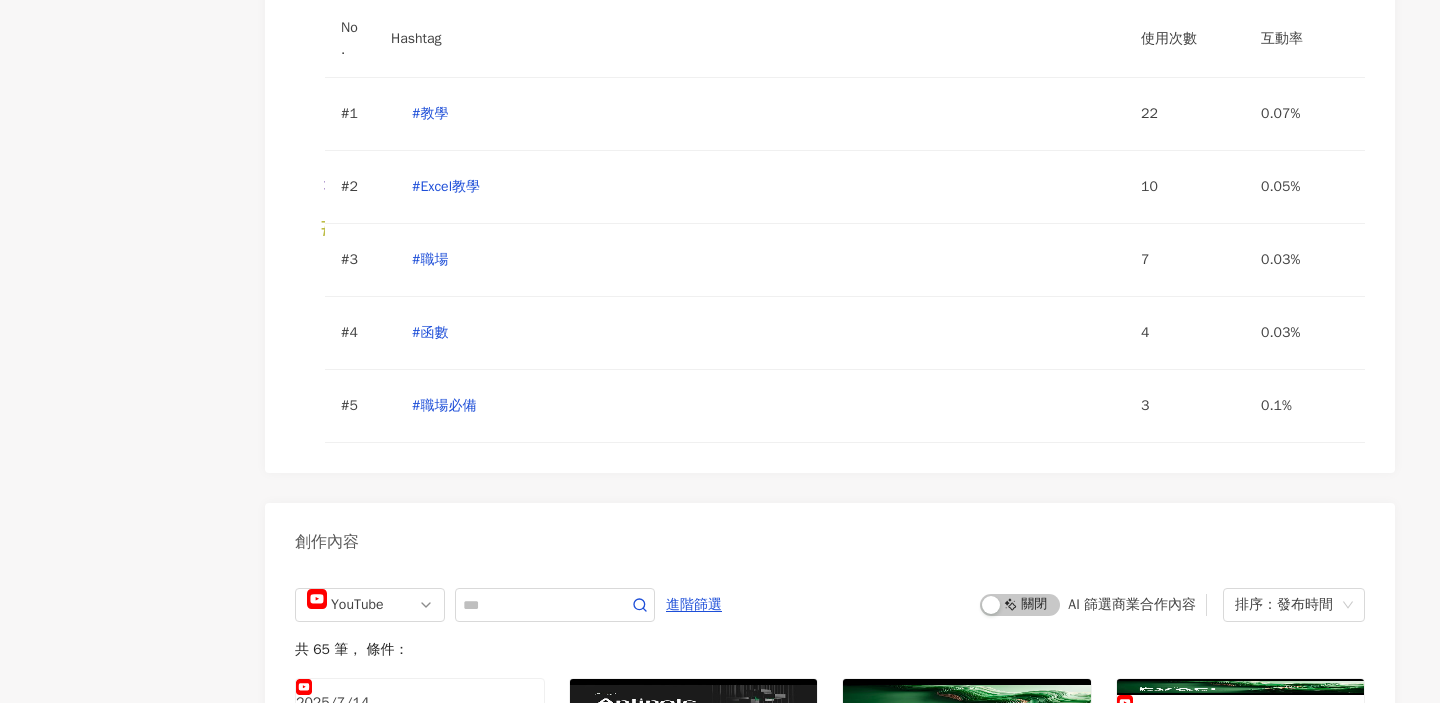 scroll, scrollTop: 0, scrollLeft: 0, axis: both 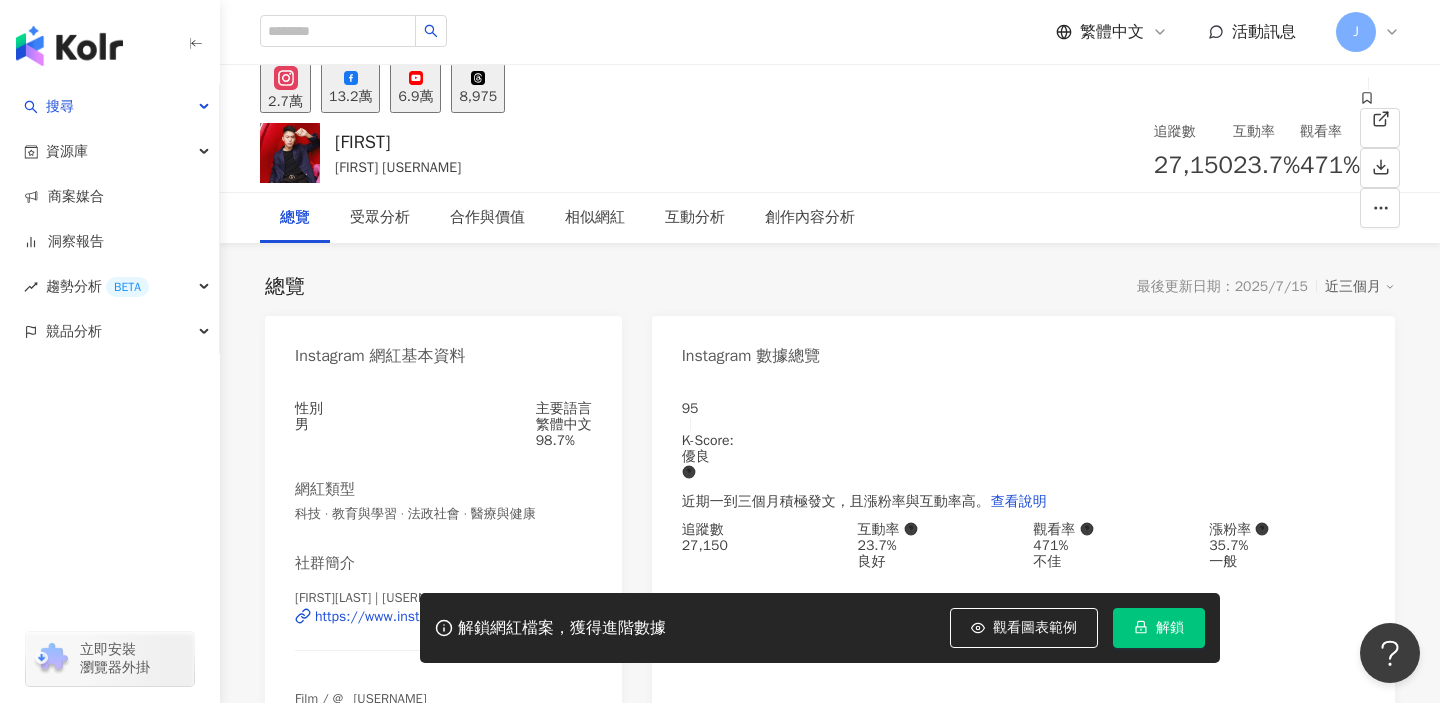 click on "總覽 最後更新日期：2025/7/15 近三個月" at bounding box center [830, 287] 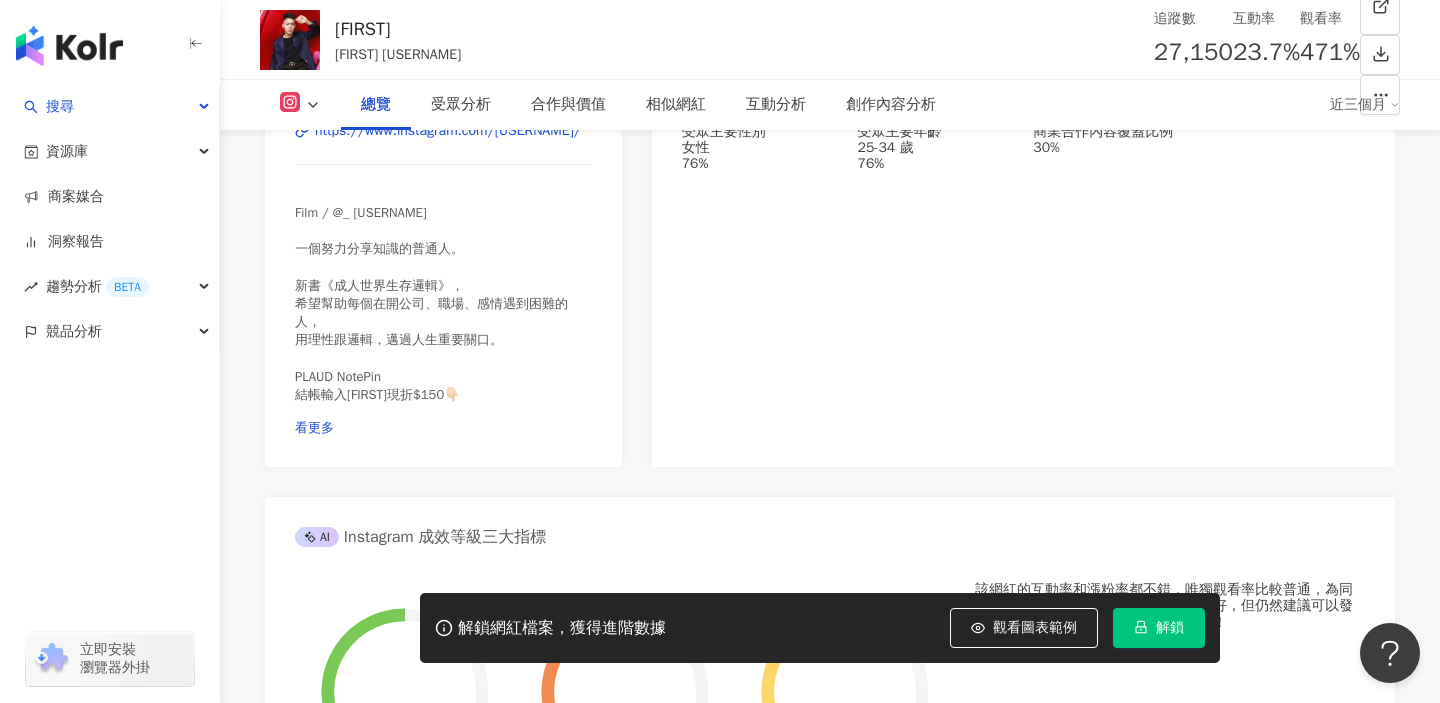 scroll, scrollTop: 95, scrollLeft: 0, axis: vertical 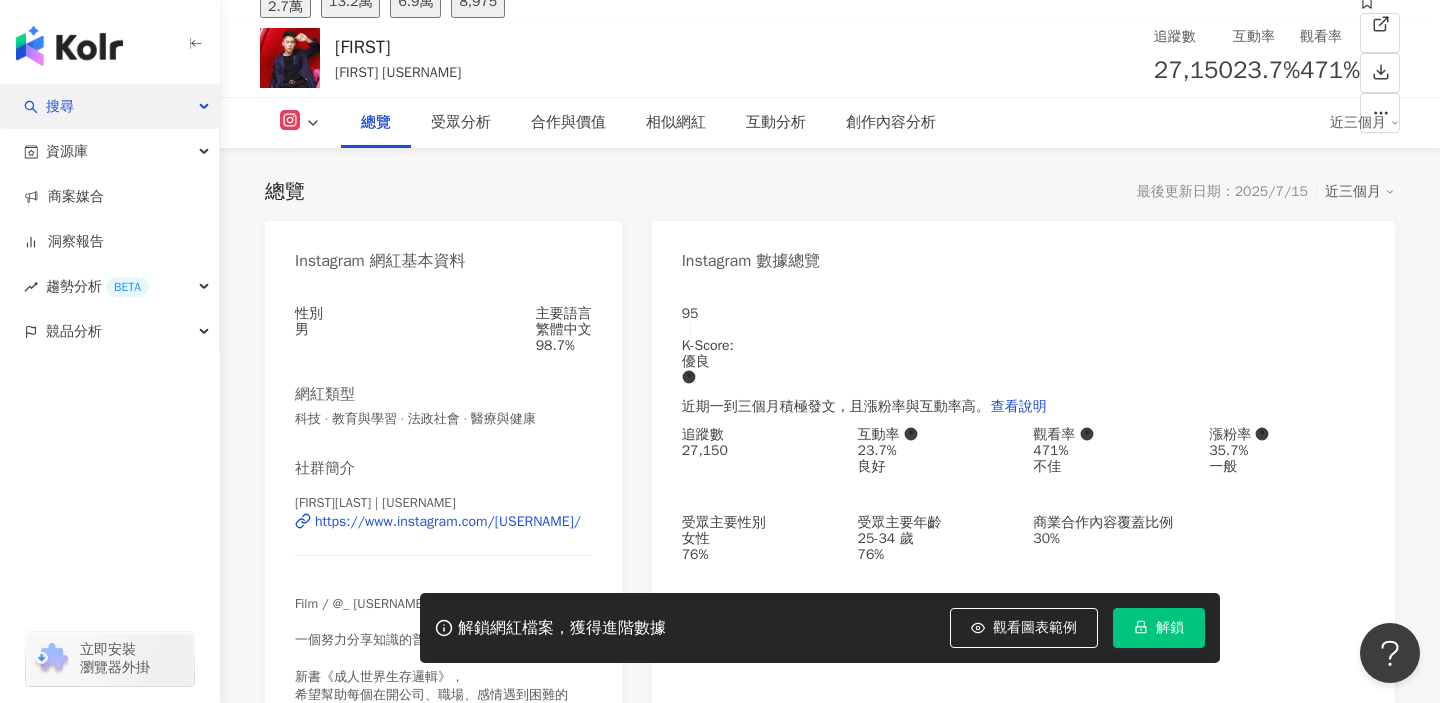 click on "搜尋" at bounding box center (109, 106) 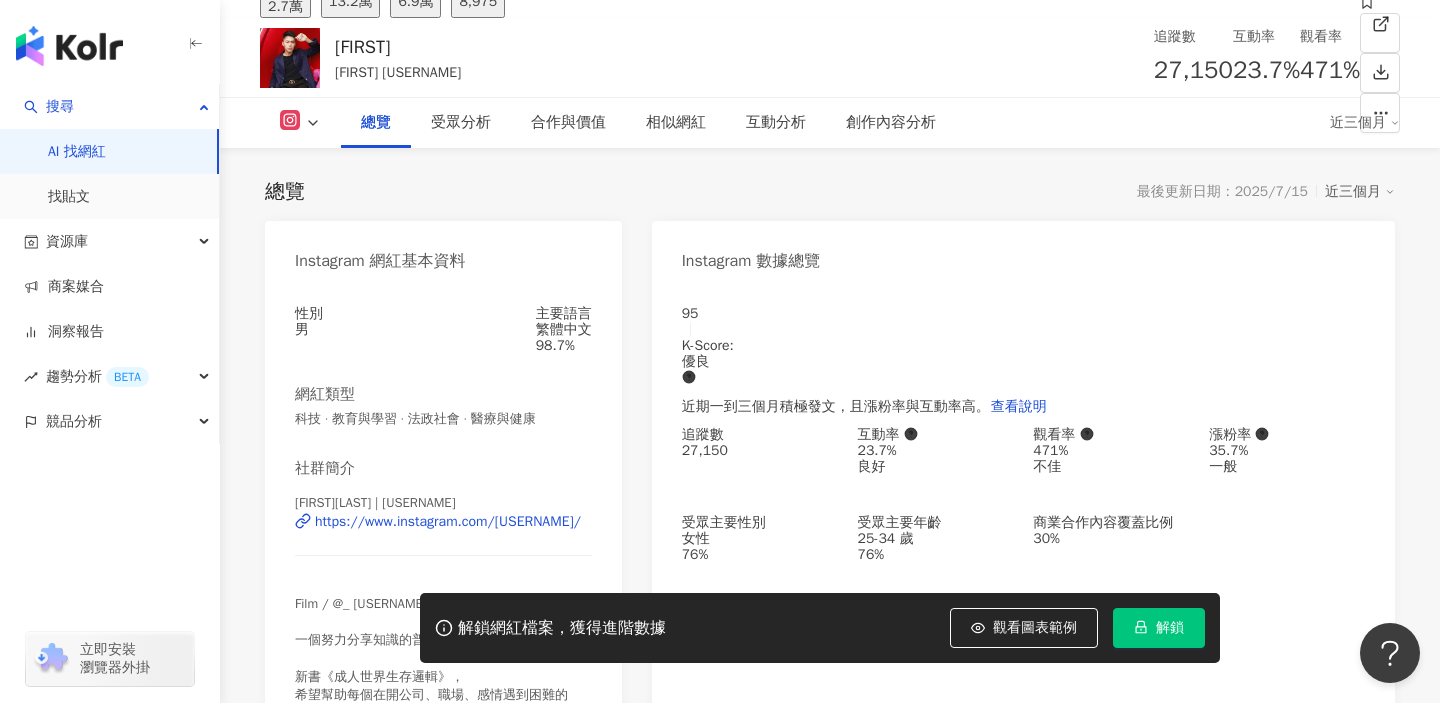 scroll, scrollTop: 0, scrollLeft: 0, axis: both 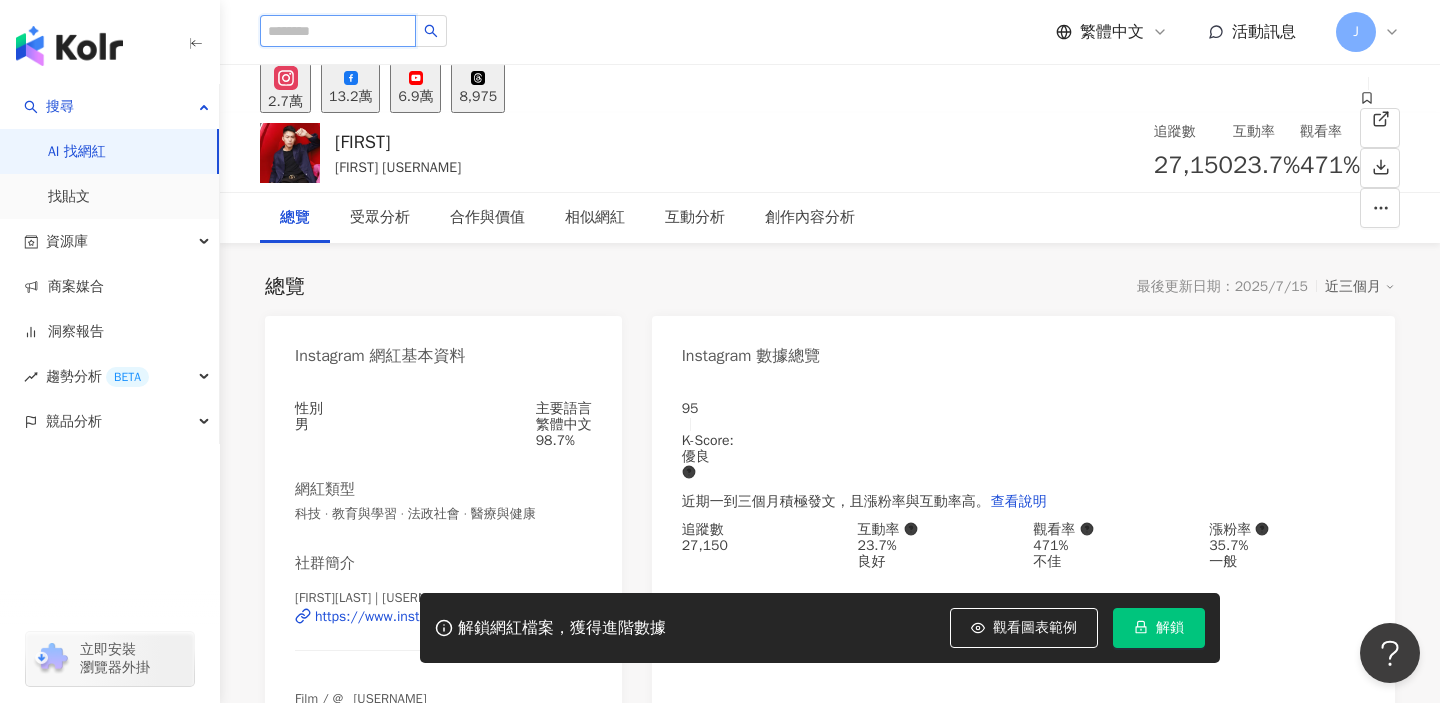 click at bounding box center (338, 31) 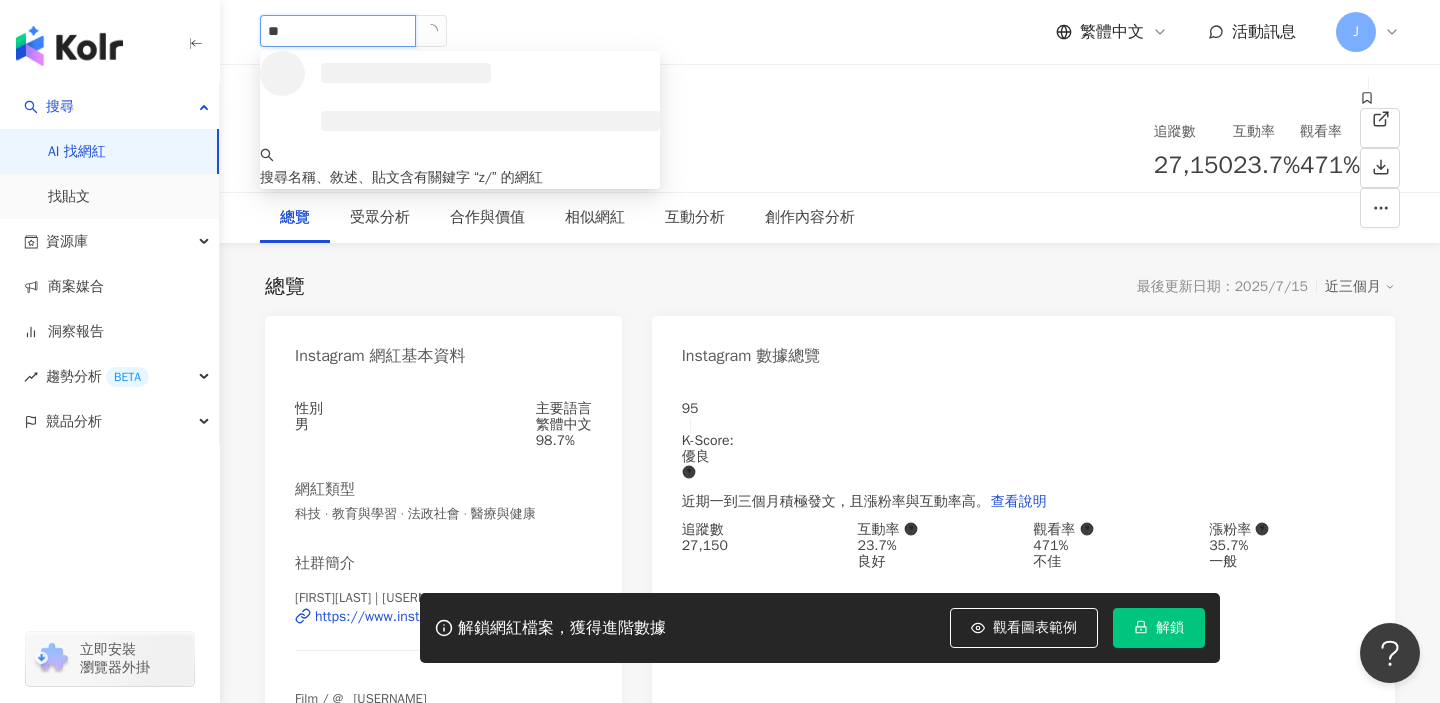 type on "*" 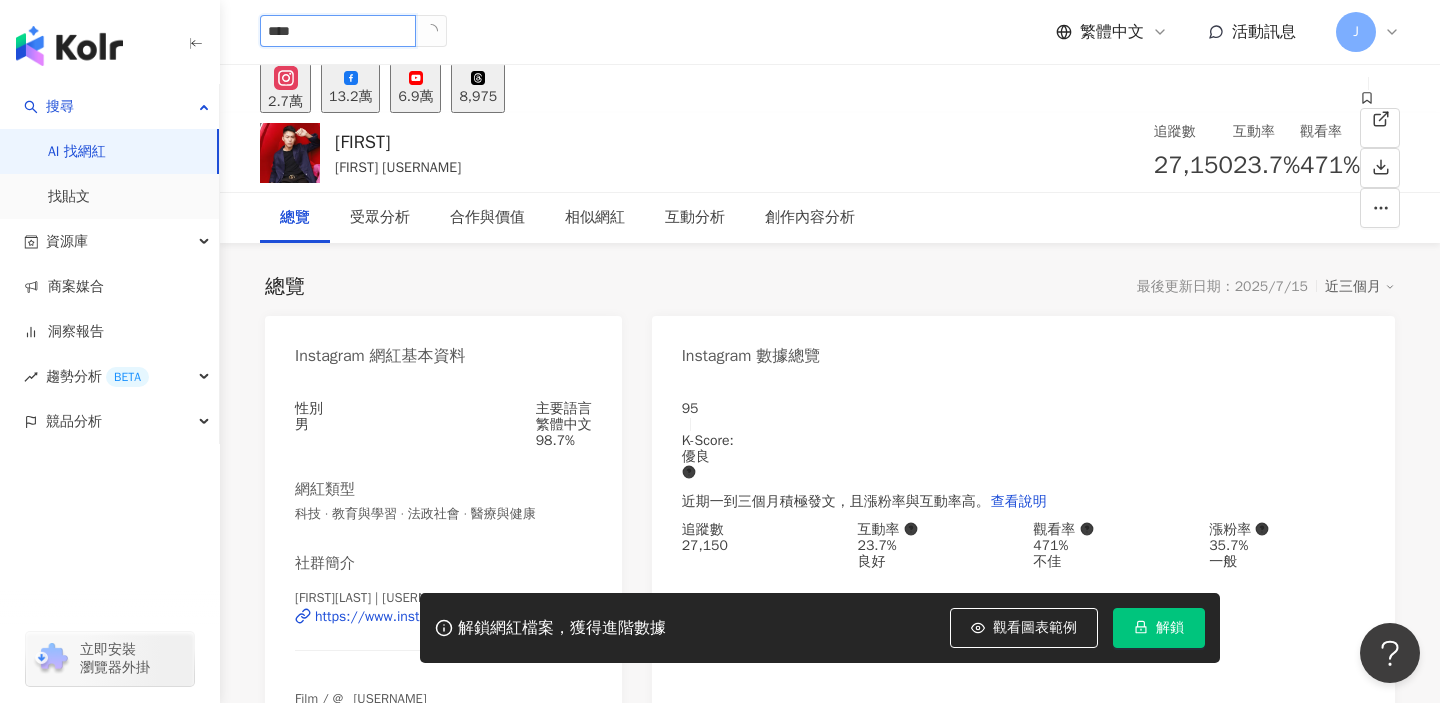 type on "****" 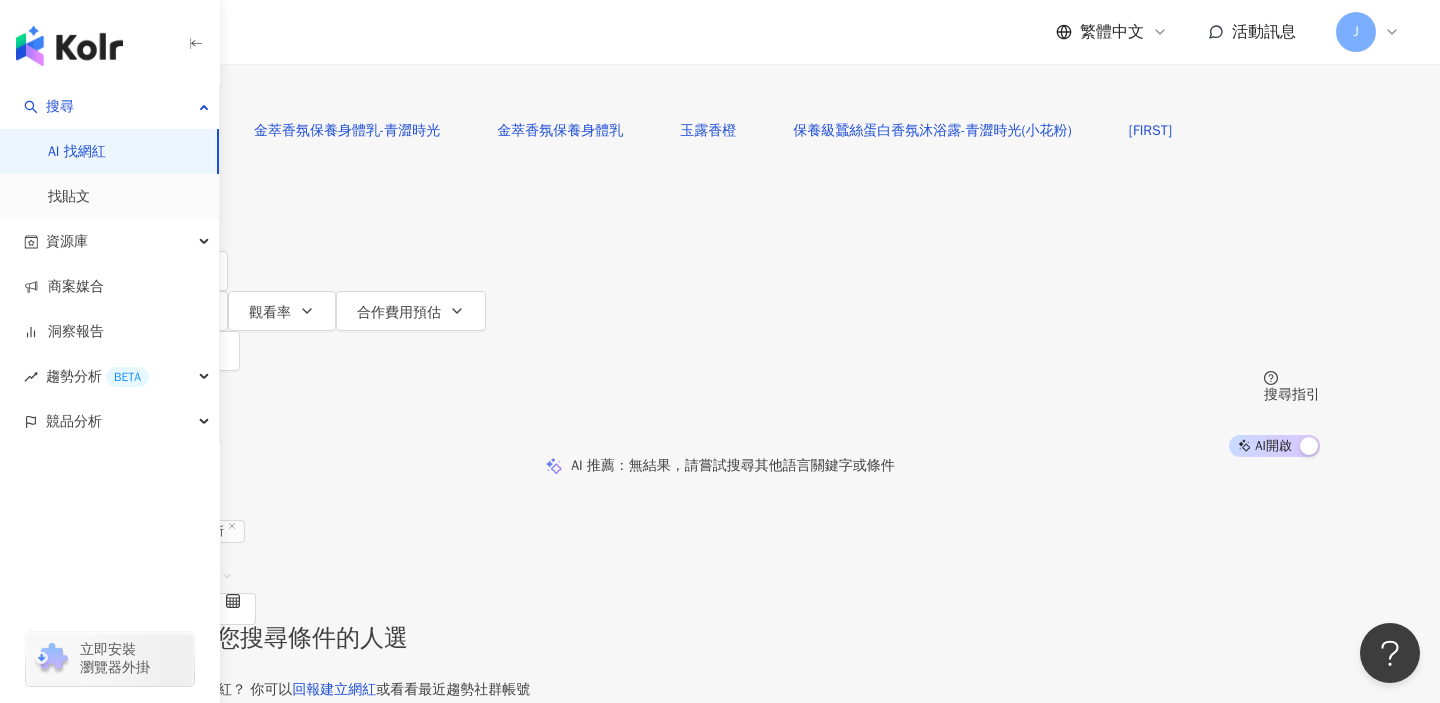 drag, startPoint x: 511, startPoint y: 123, endPoint x: 381, endPoint y: 114, distance: 130.31117 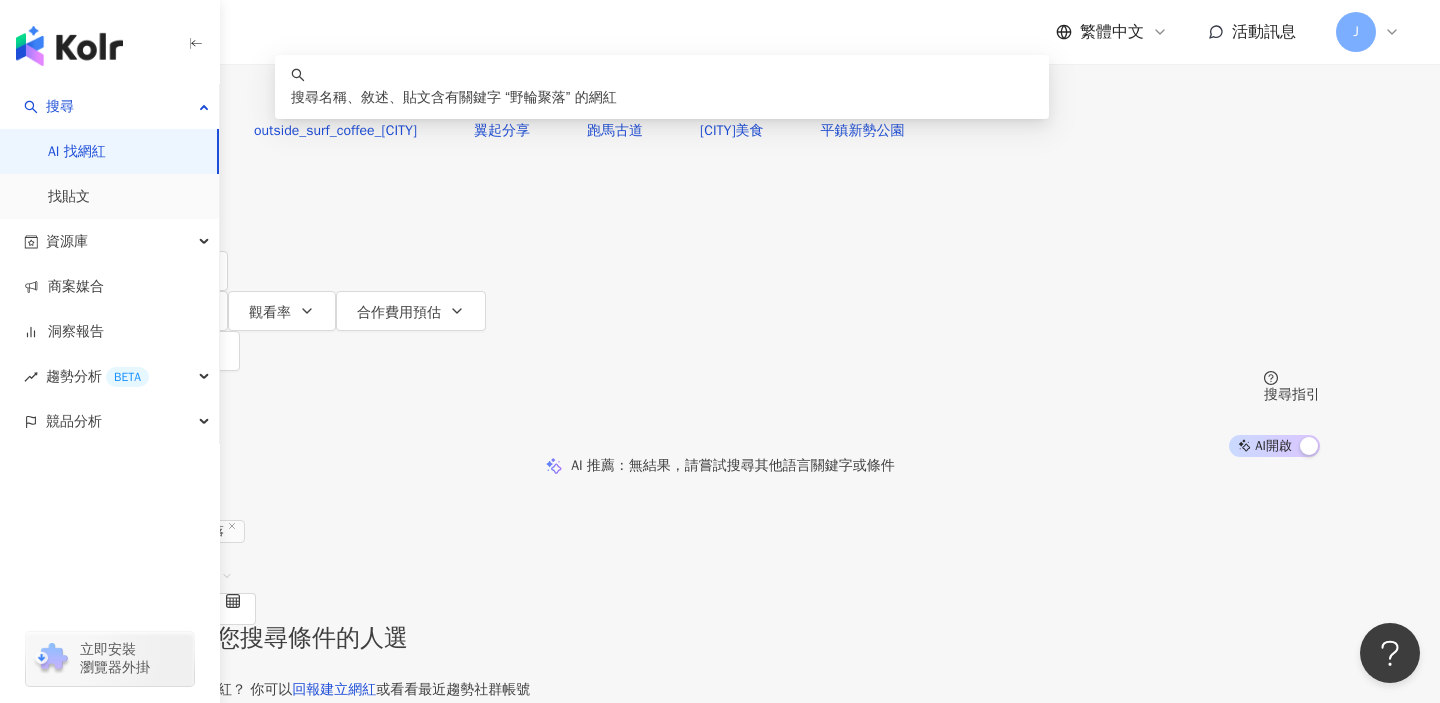 drag, startPoint x: 510, startPoint y: 116, endPoint x: 389, endPoint y: 116, distance: 121 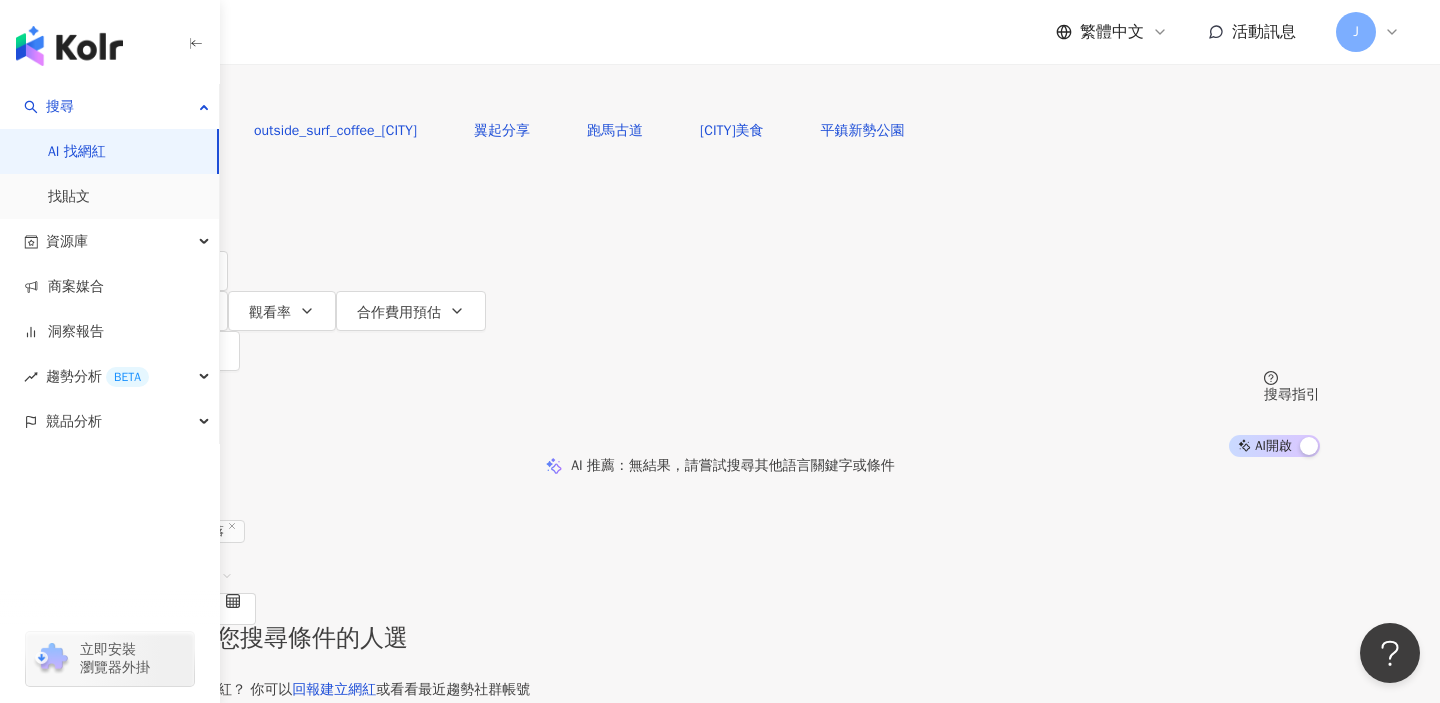 type 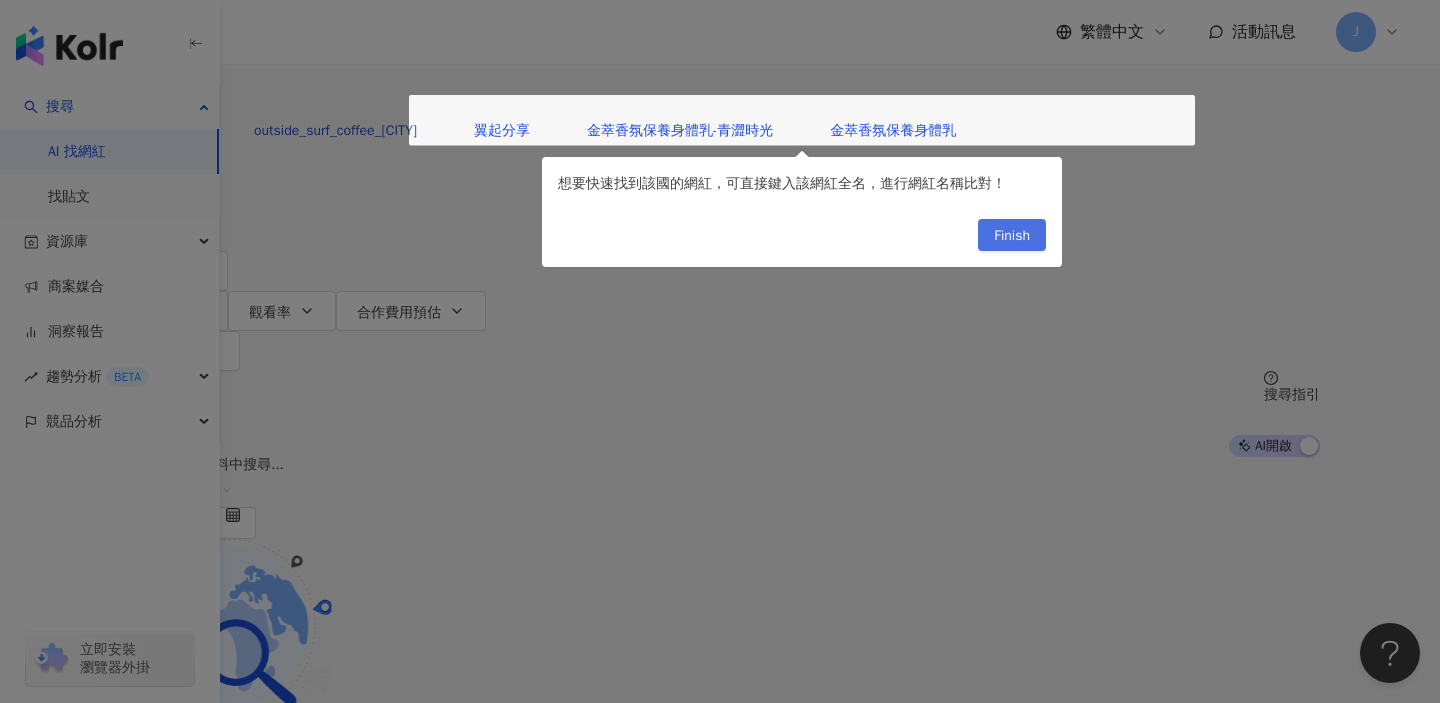 click on "Finish" at bounding box center [1012, 236] 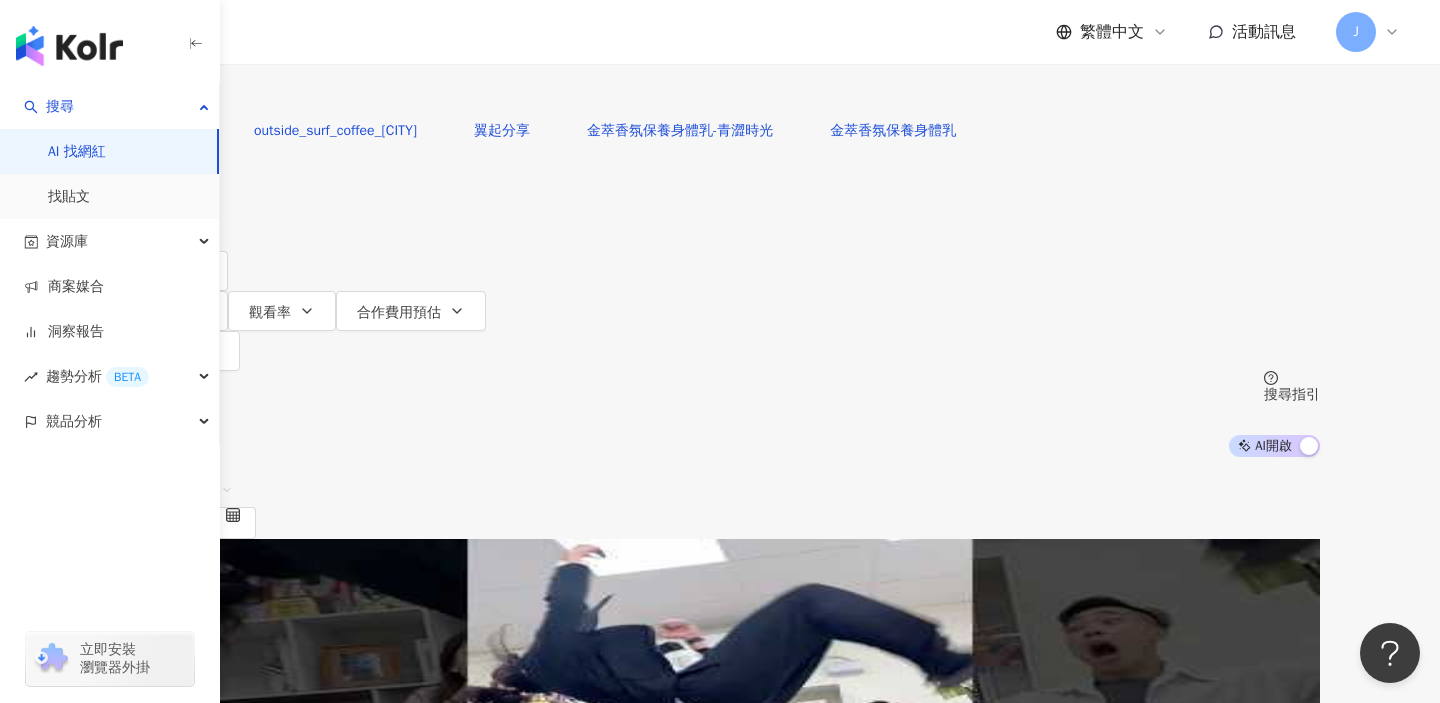 click 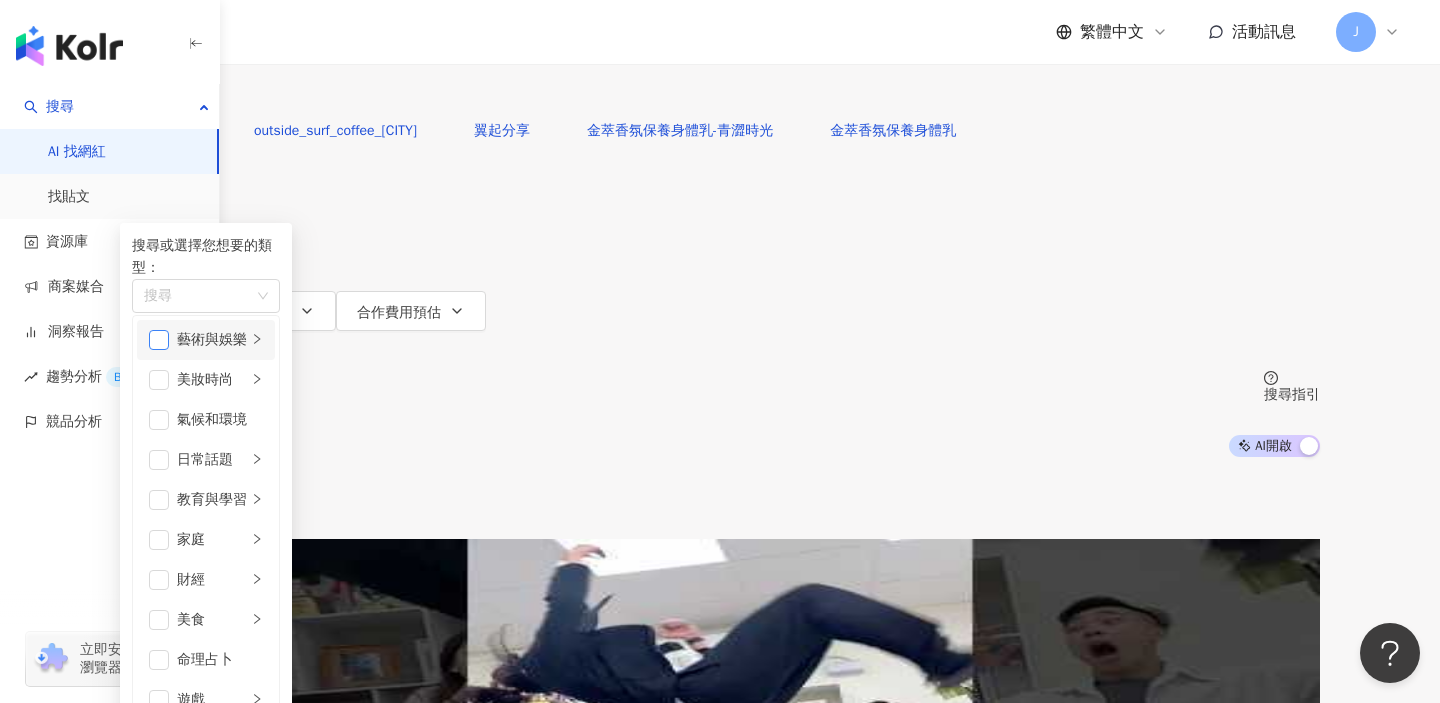 click at bounding box center (159, 340) 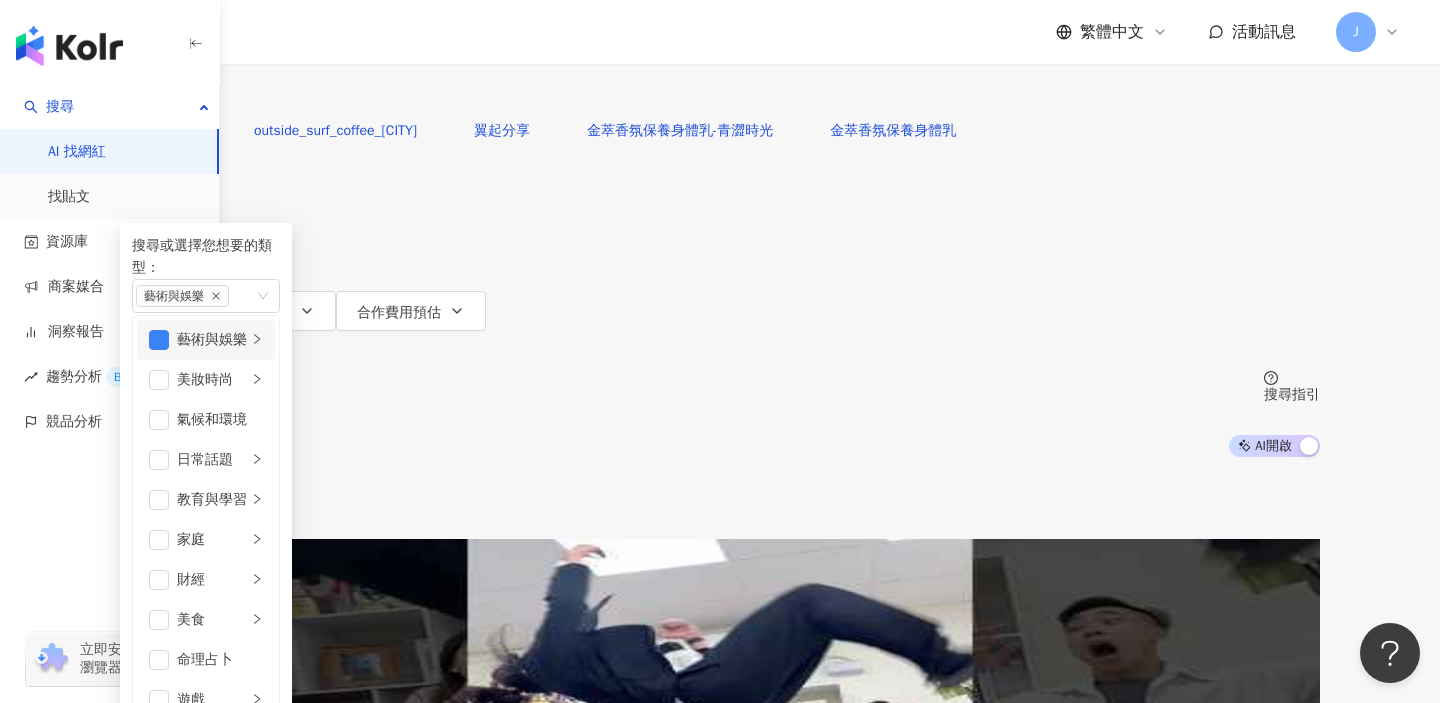 click 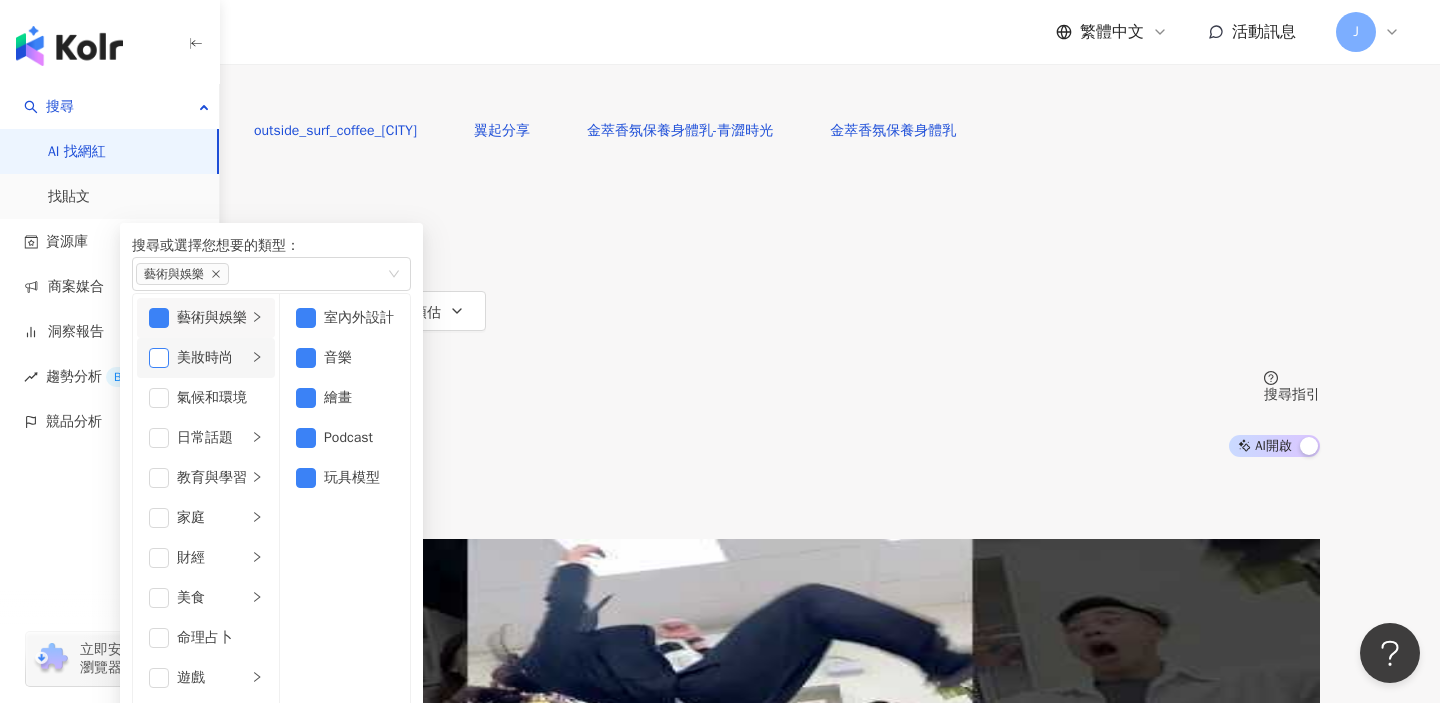 click at bounding box center [159, 358] 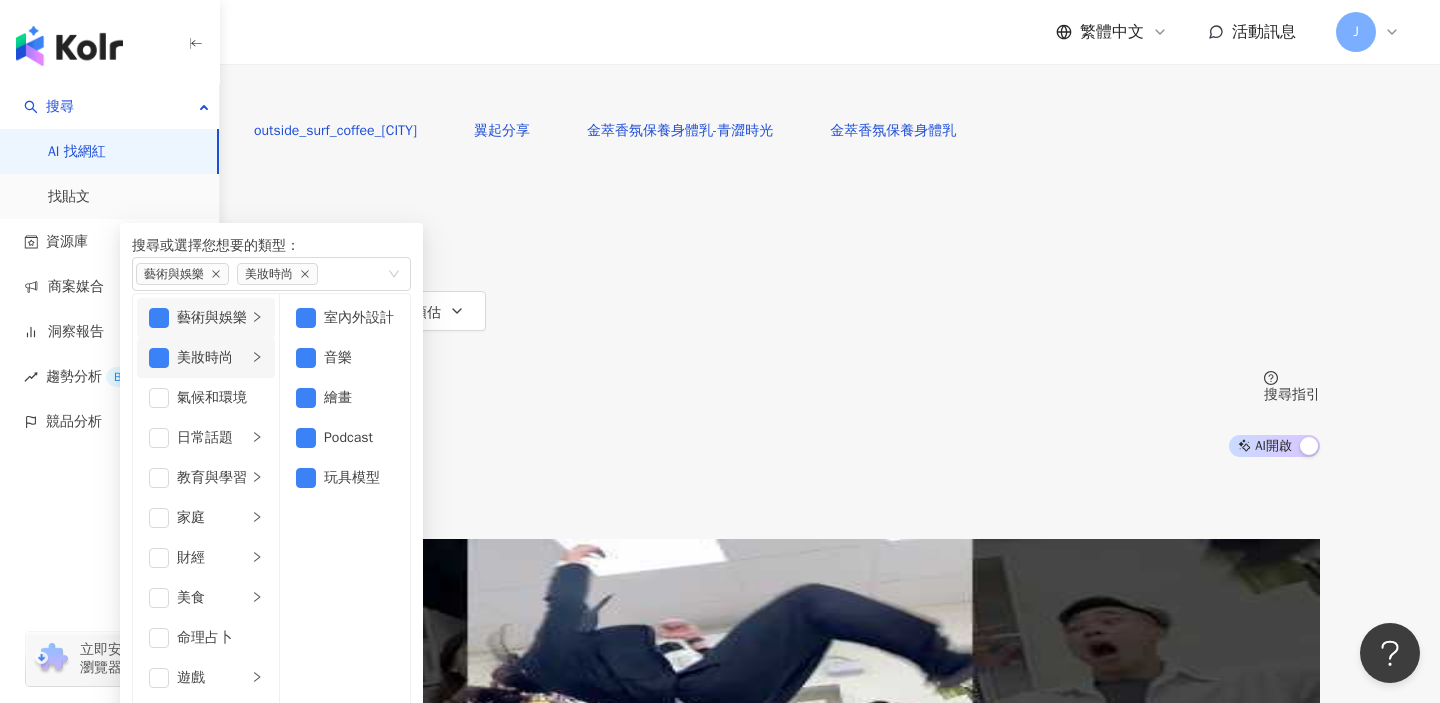 click 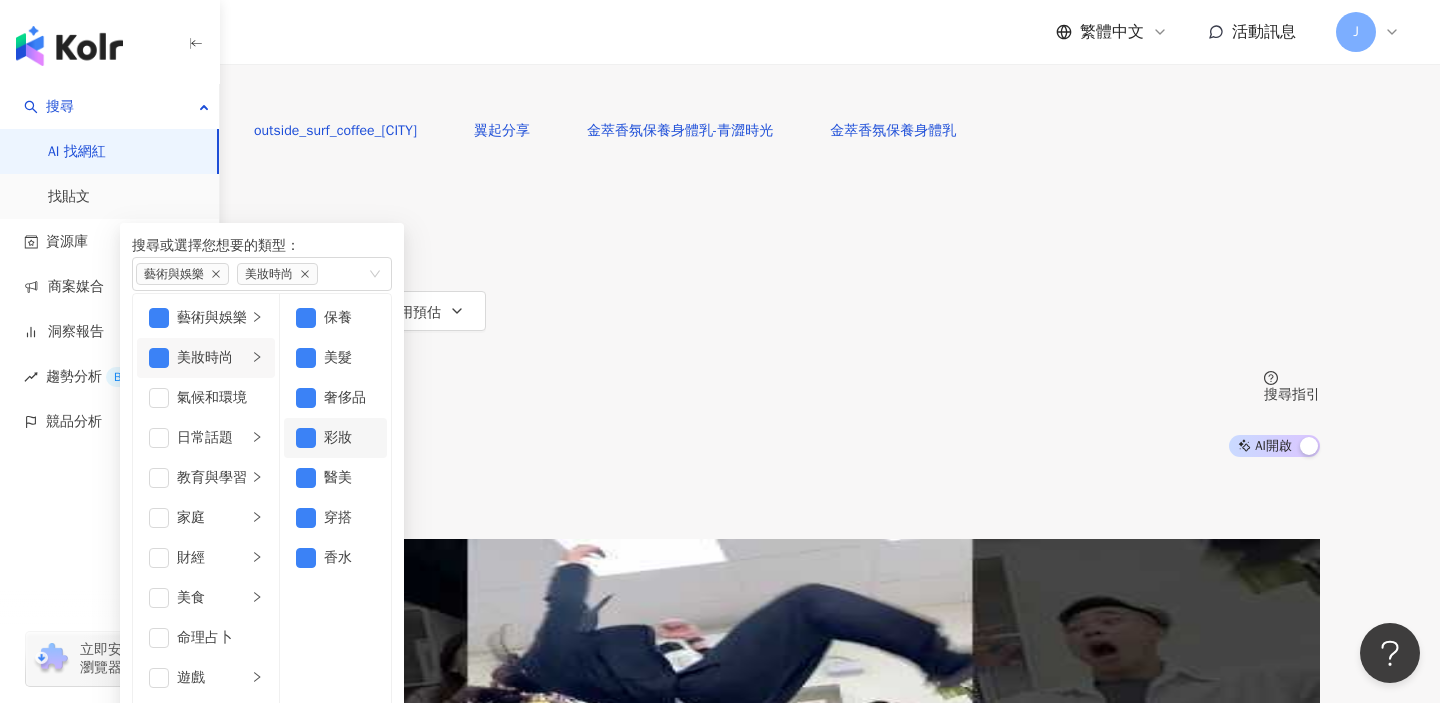 scroll, scrollTop: 13, scrollLeft: 0, axis: vertical 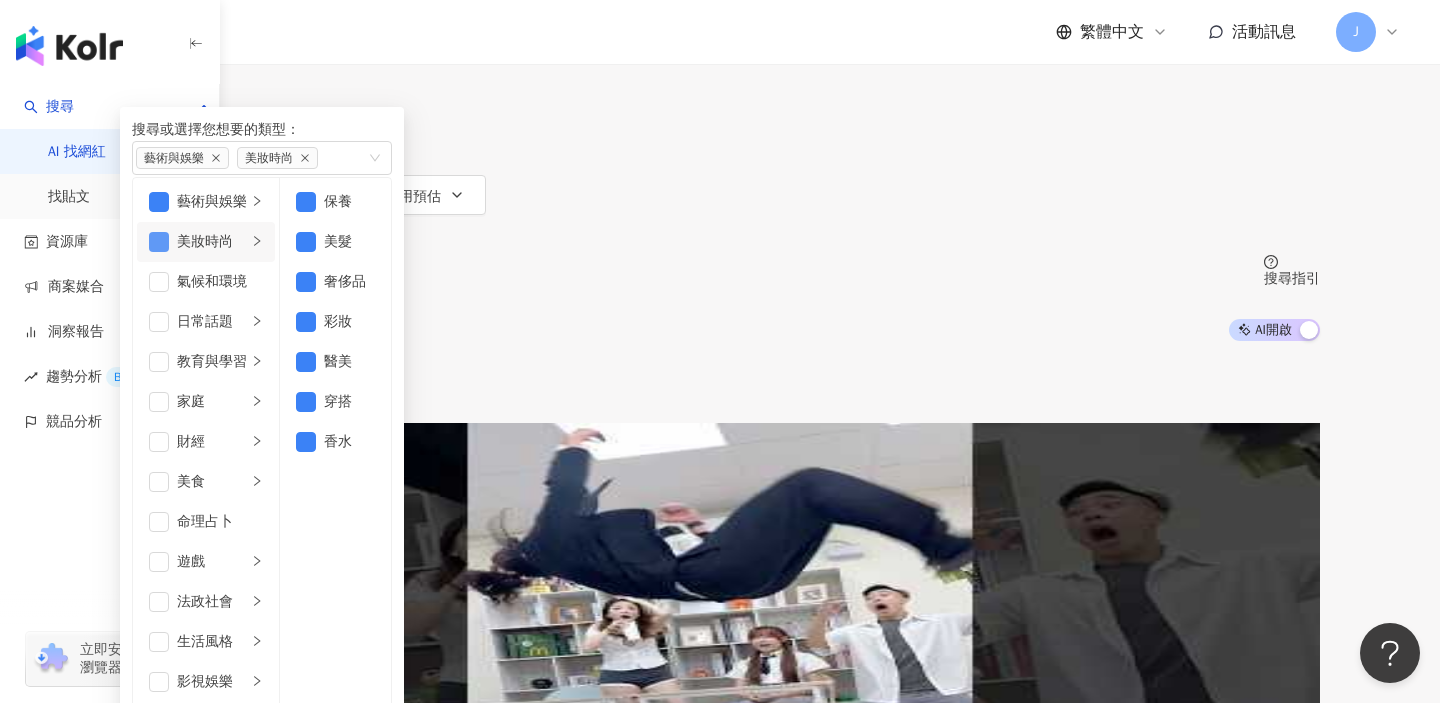 click at bounding box center (159, 242) 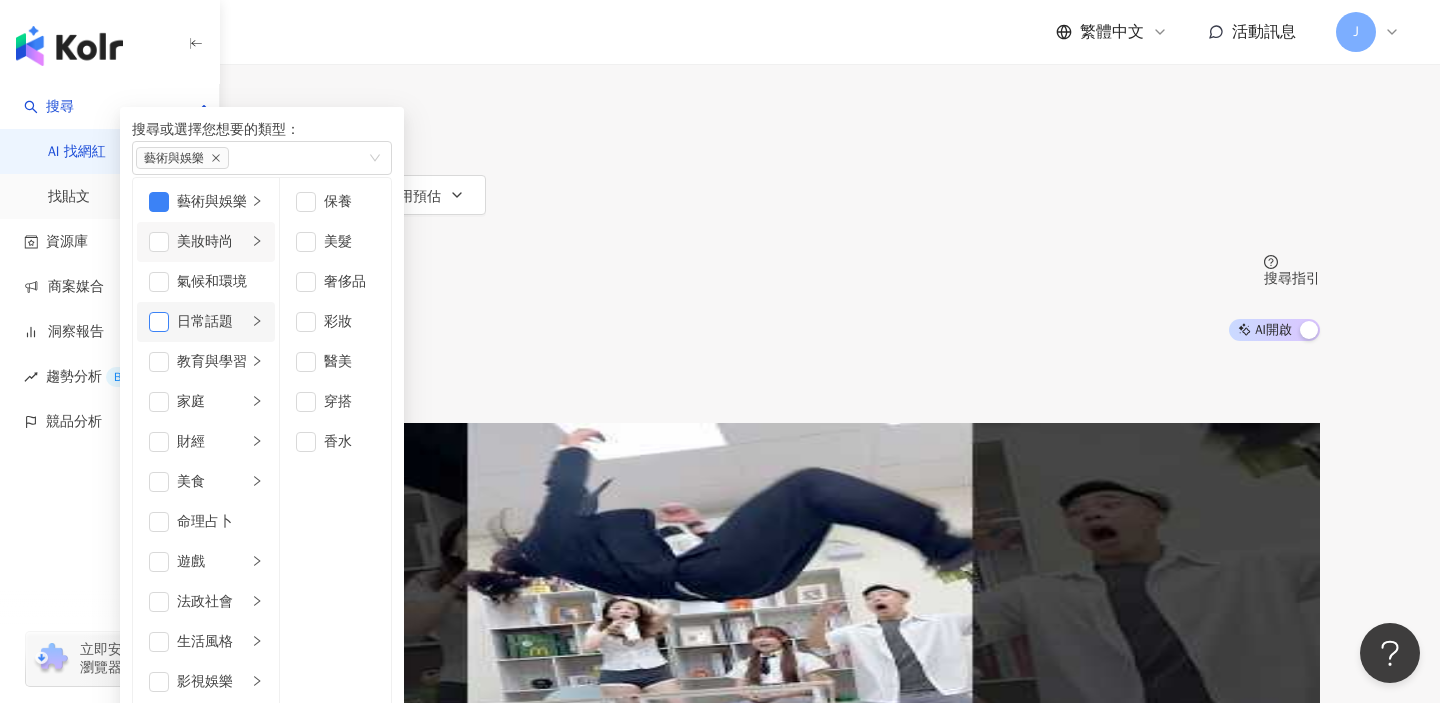 click at bounding box center [159, 322] 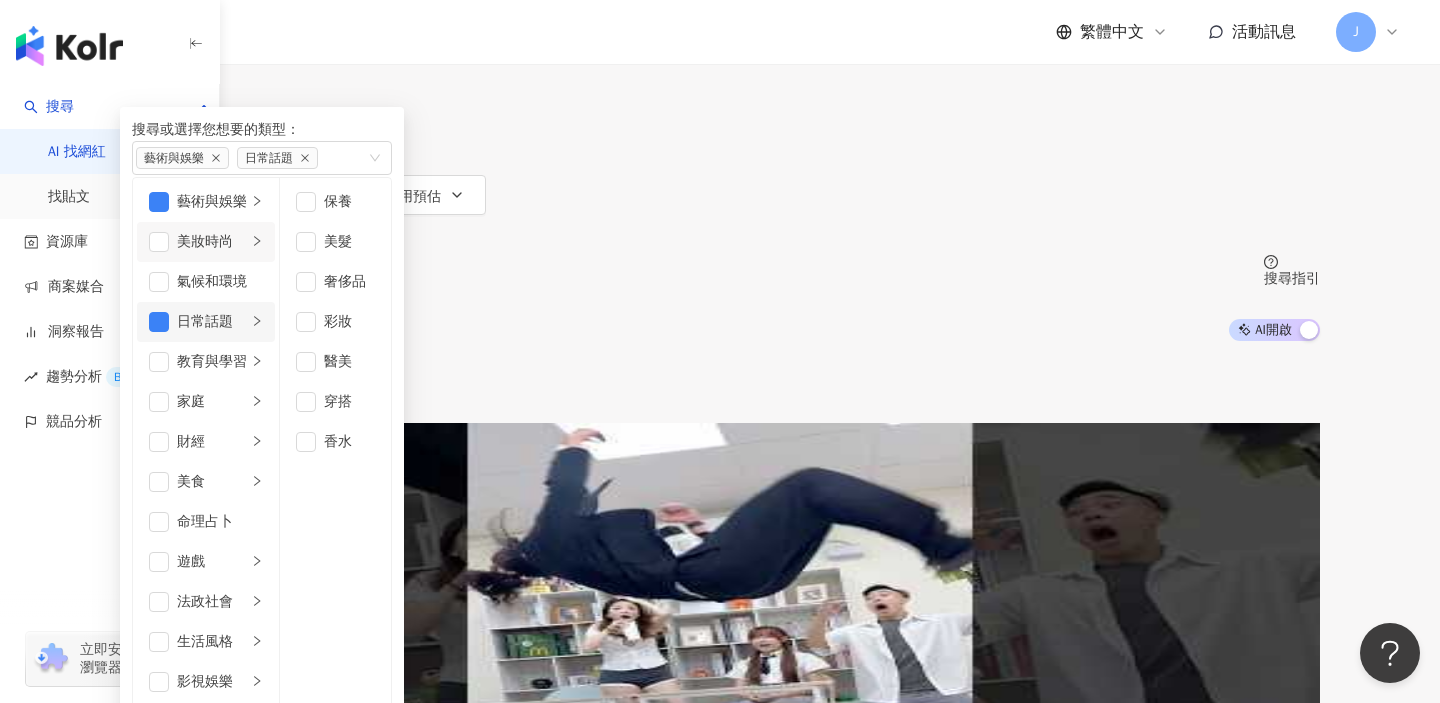 click 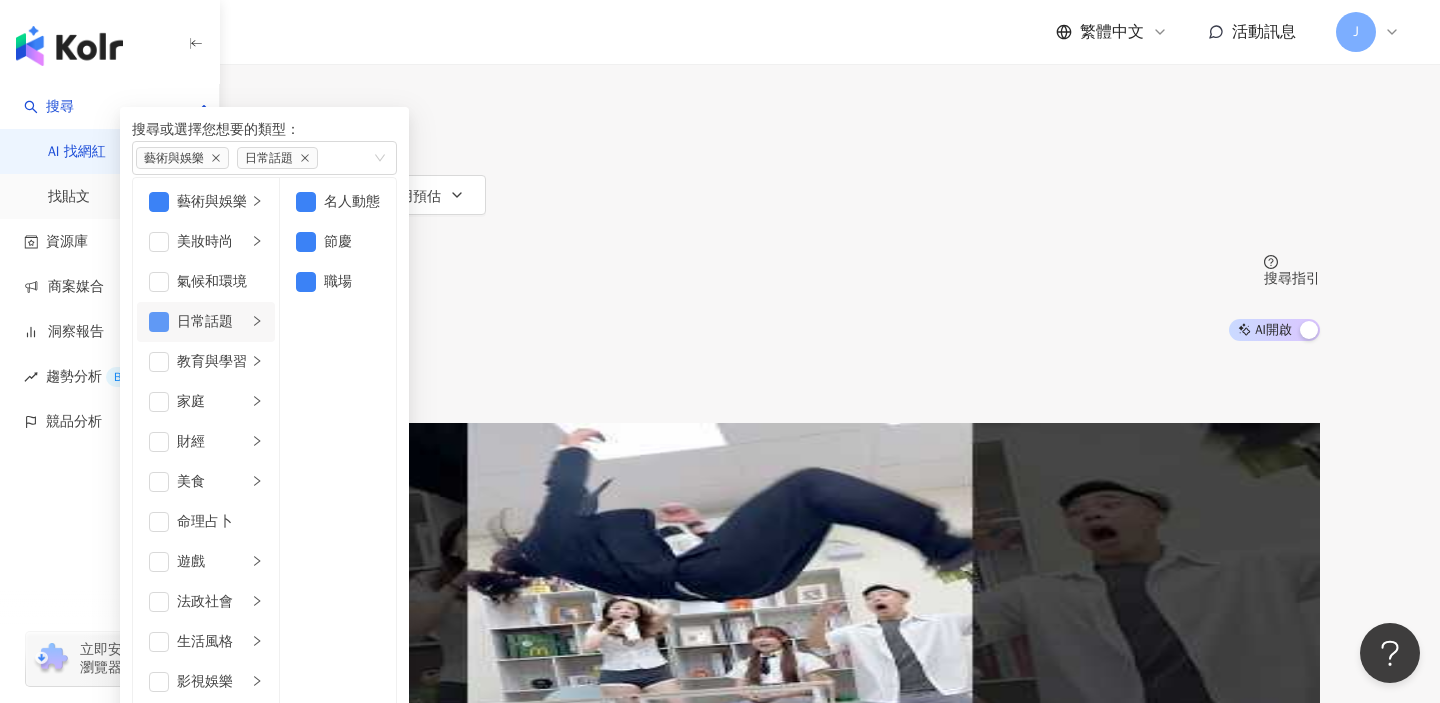 click at bounding box center (159, 322) 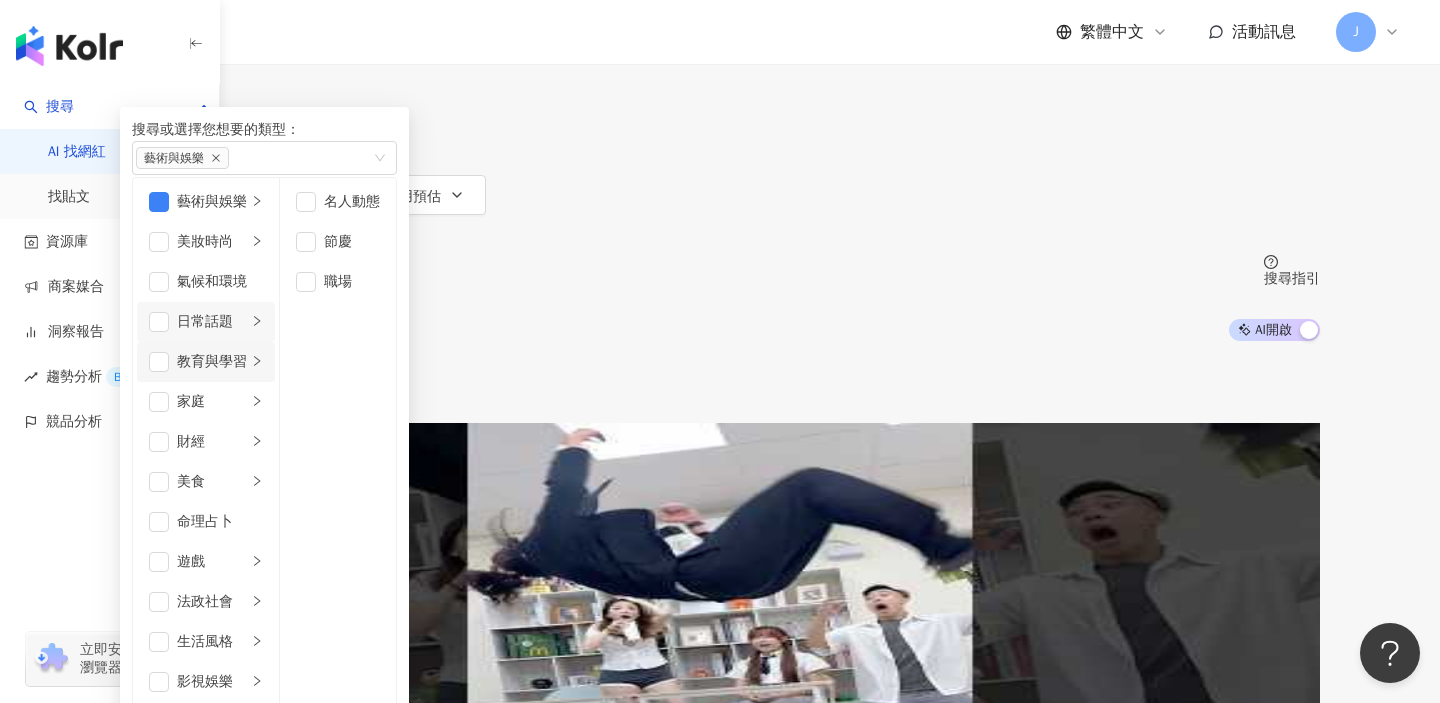 click on "教育與學習" at bounding box center (206, 362) 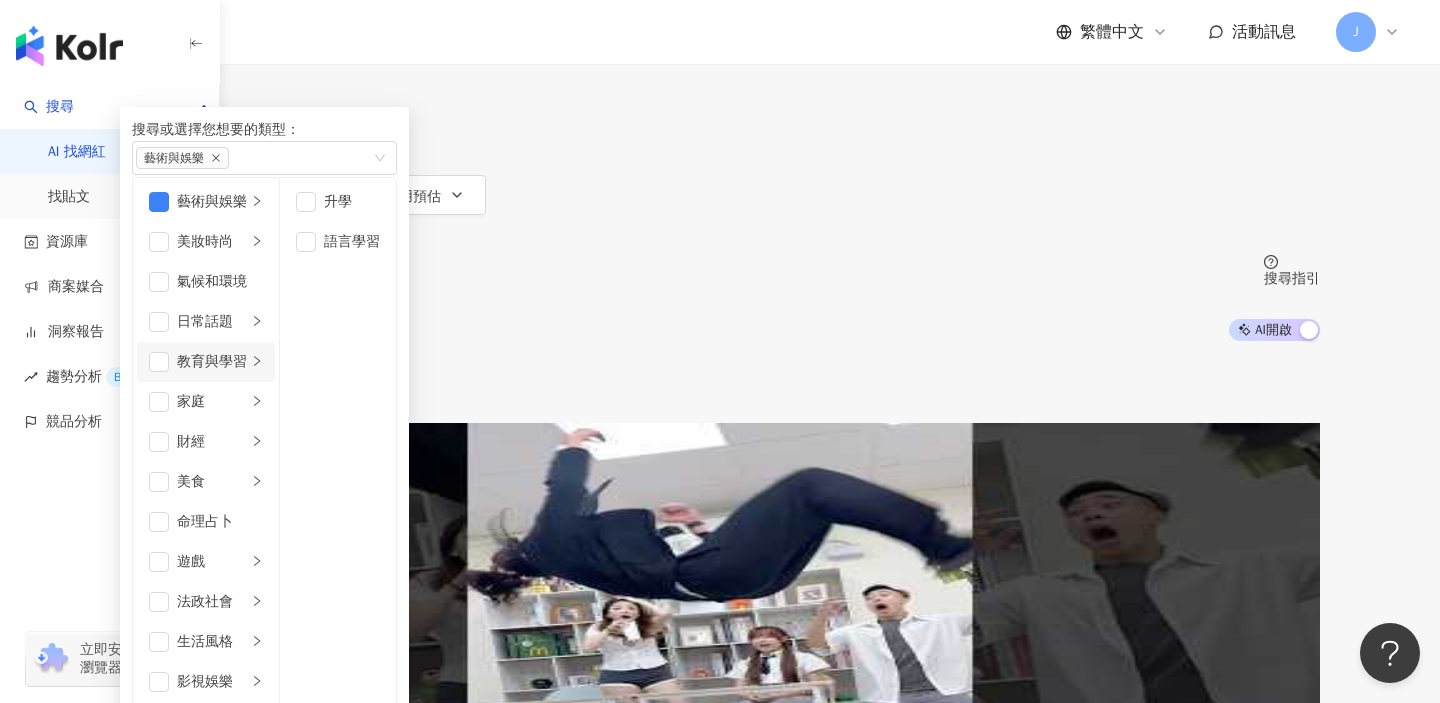 scroll, scrollTop: 81, scrollLeft: 0, axis: vertical 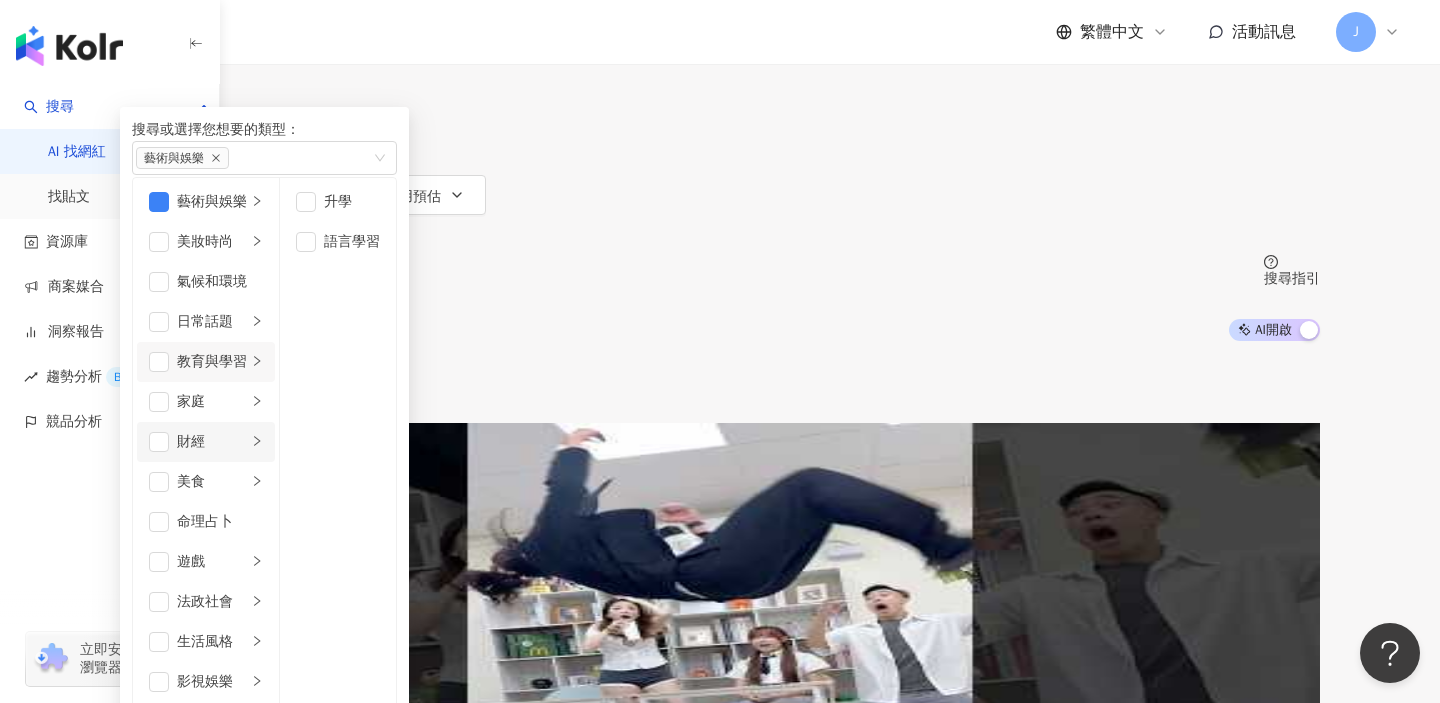 click 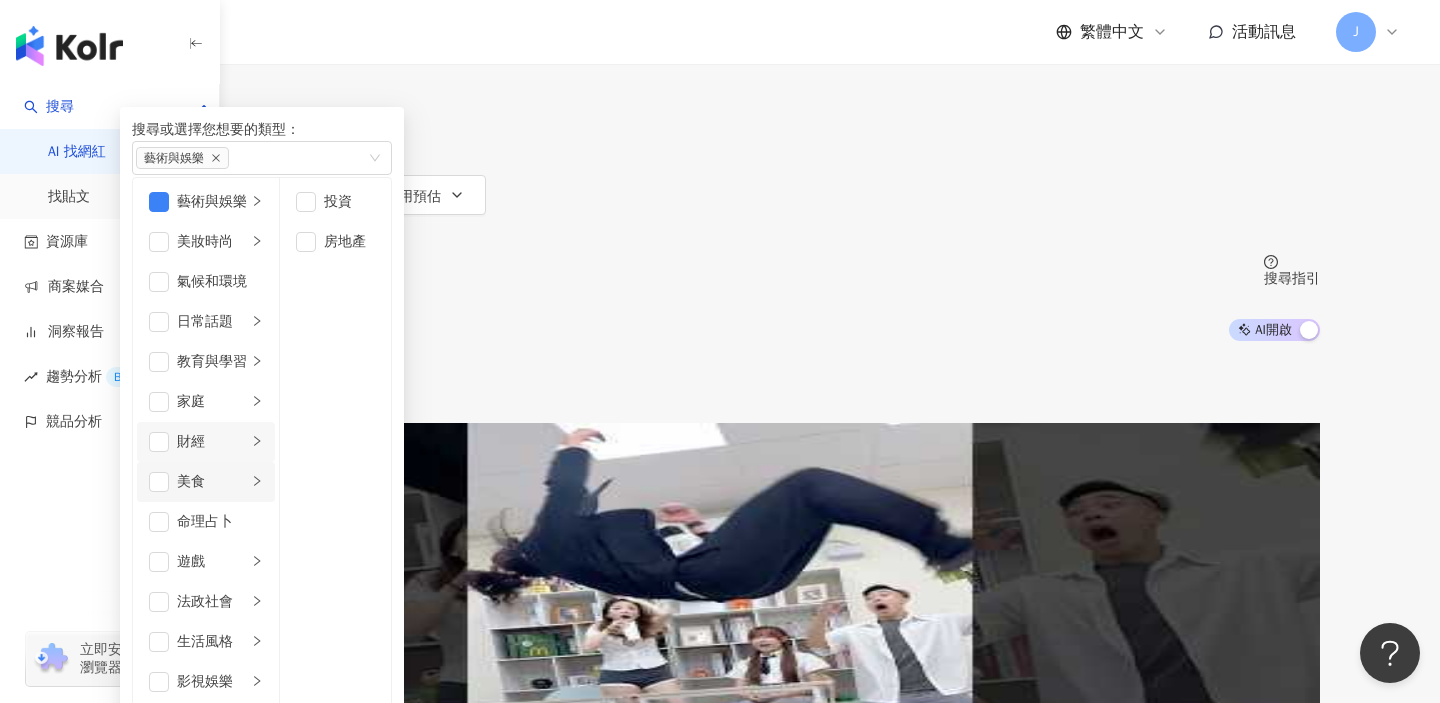 scroll, scrollTop: 271, scrollLeft: 0, axis: vertical 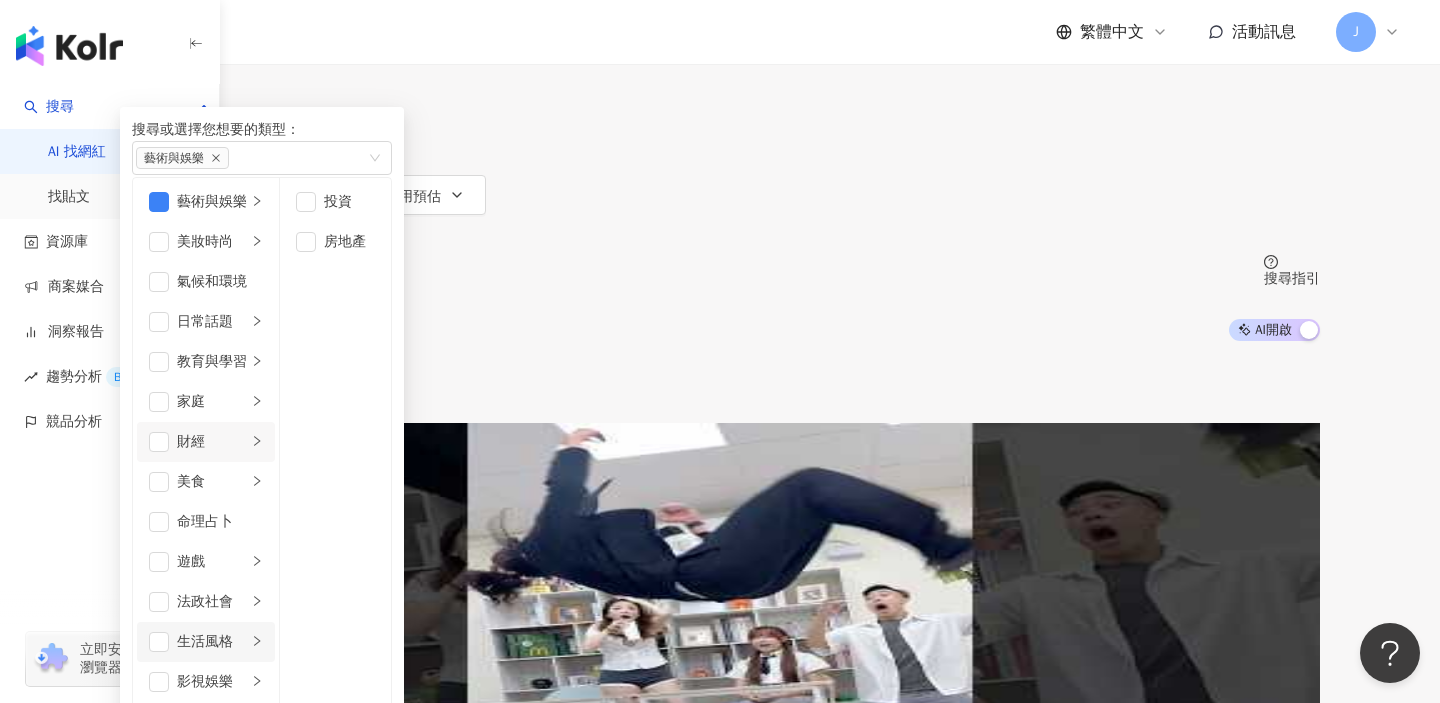 click 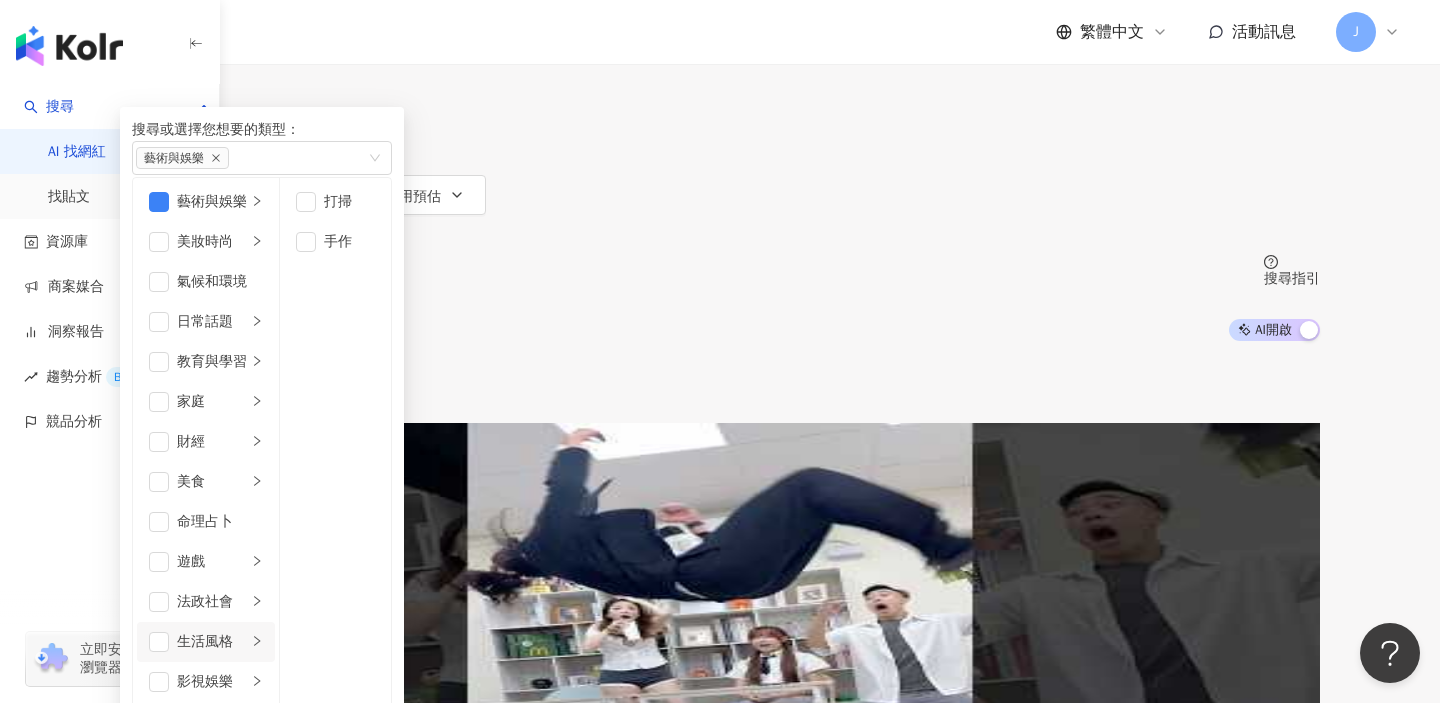 scroll, scrollTop: 625, scrollLeft: 0, axis: vertical 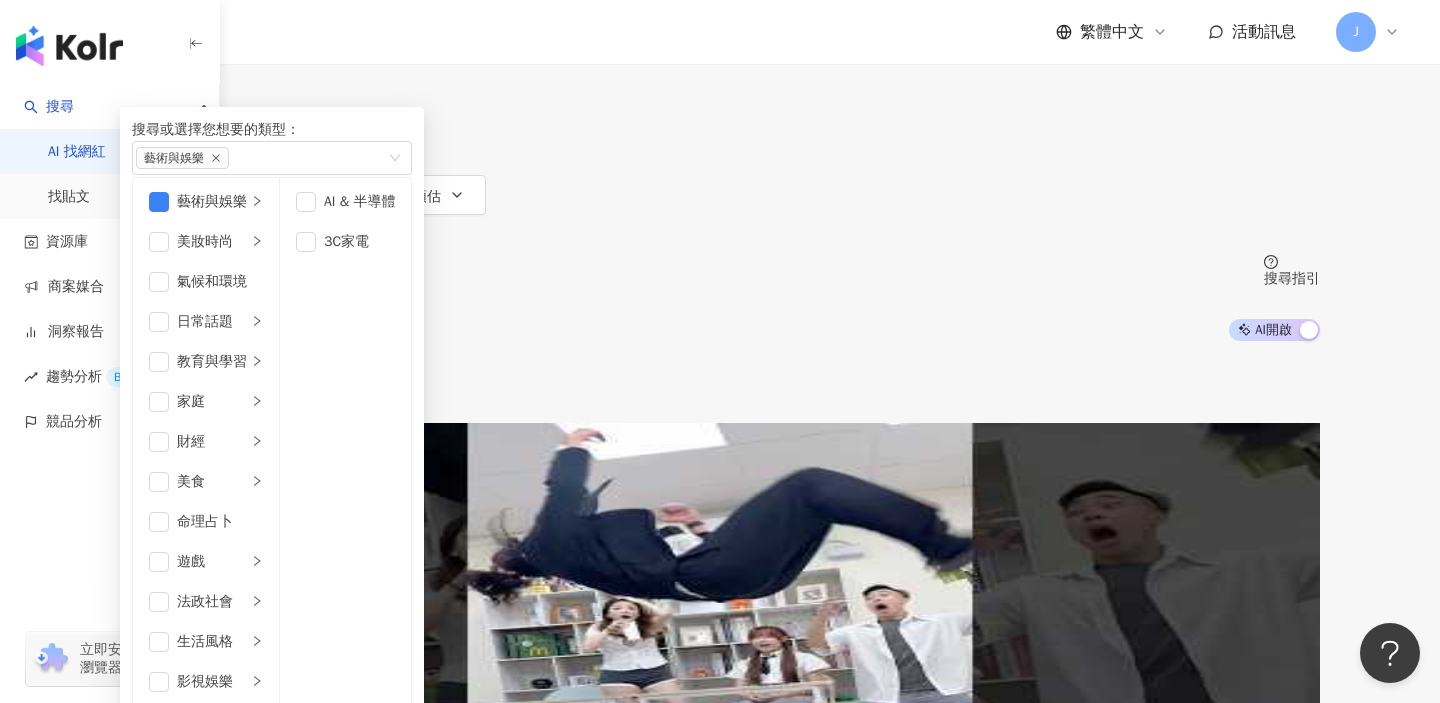 click 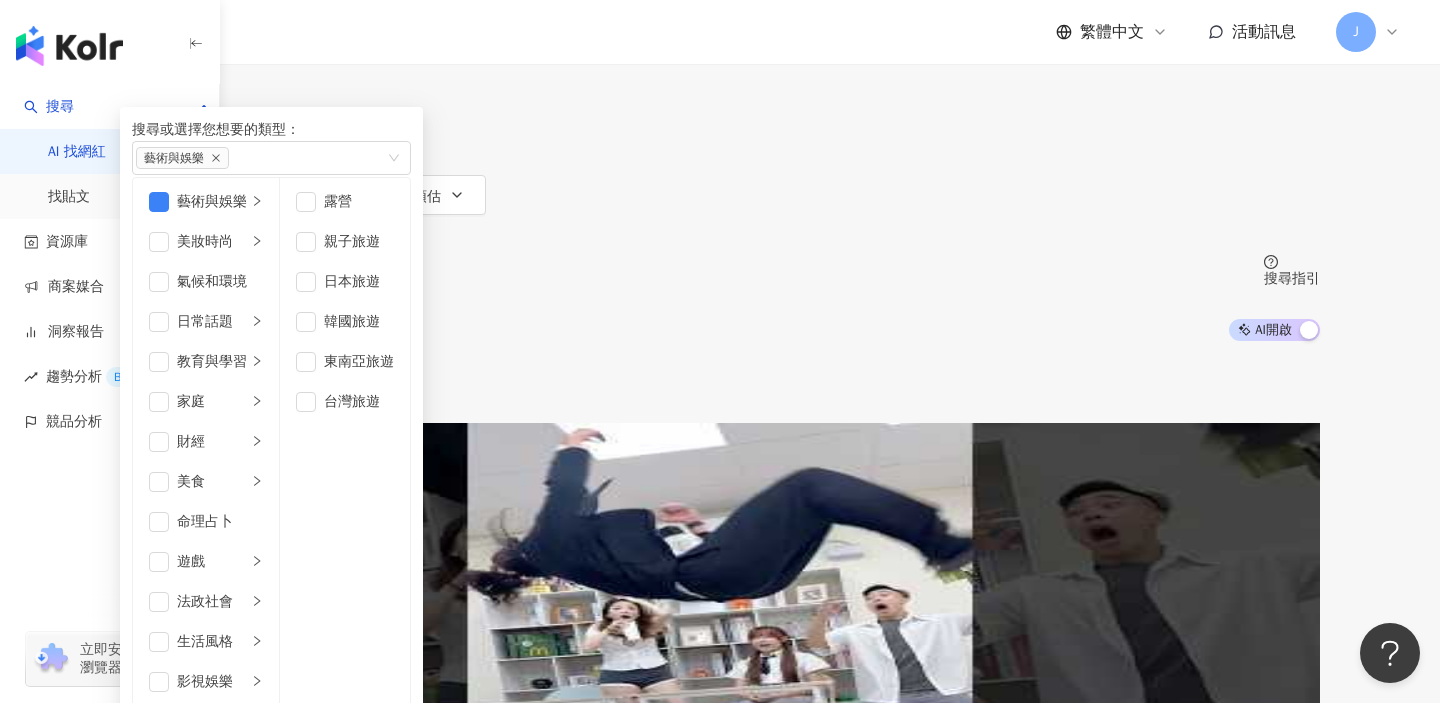 click 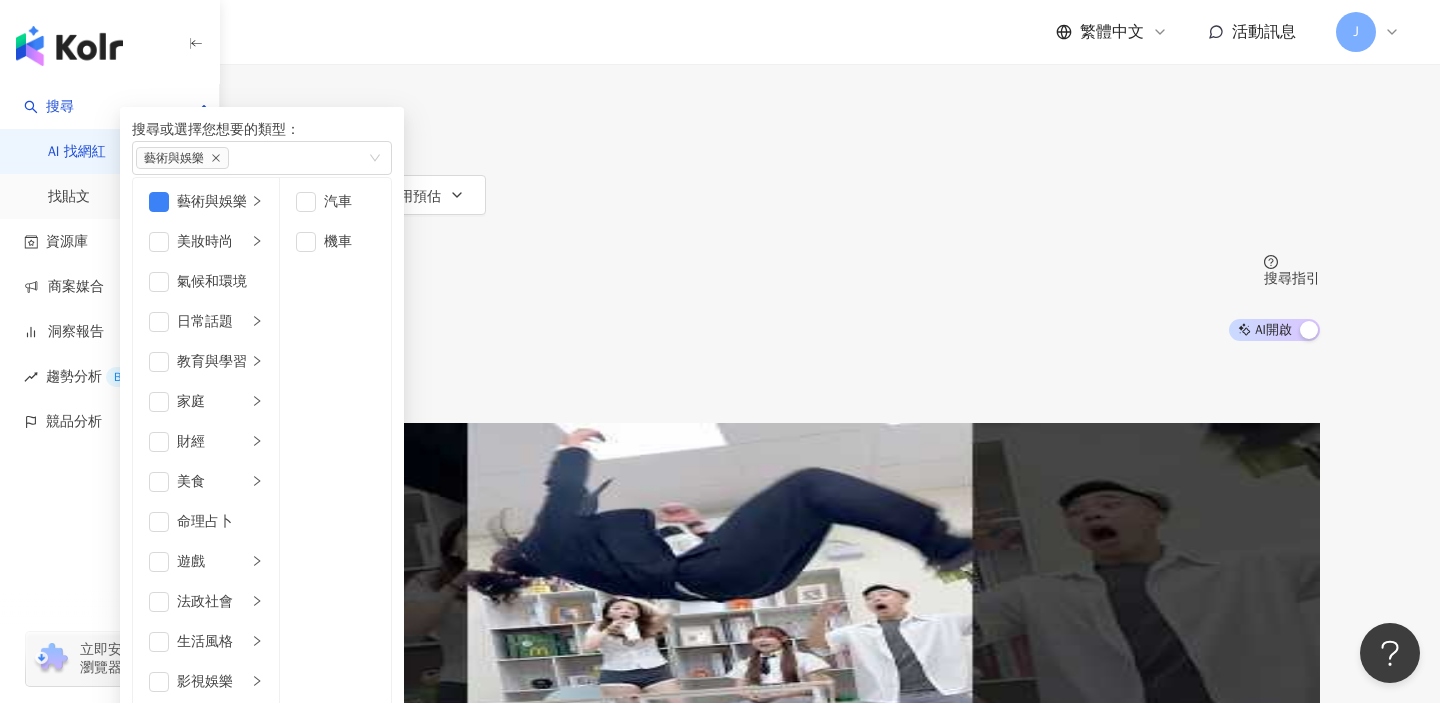 click at bounding box center (257, 1041) 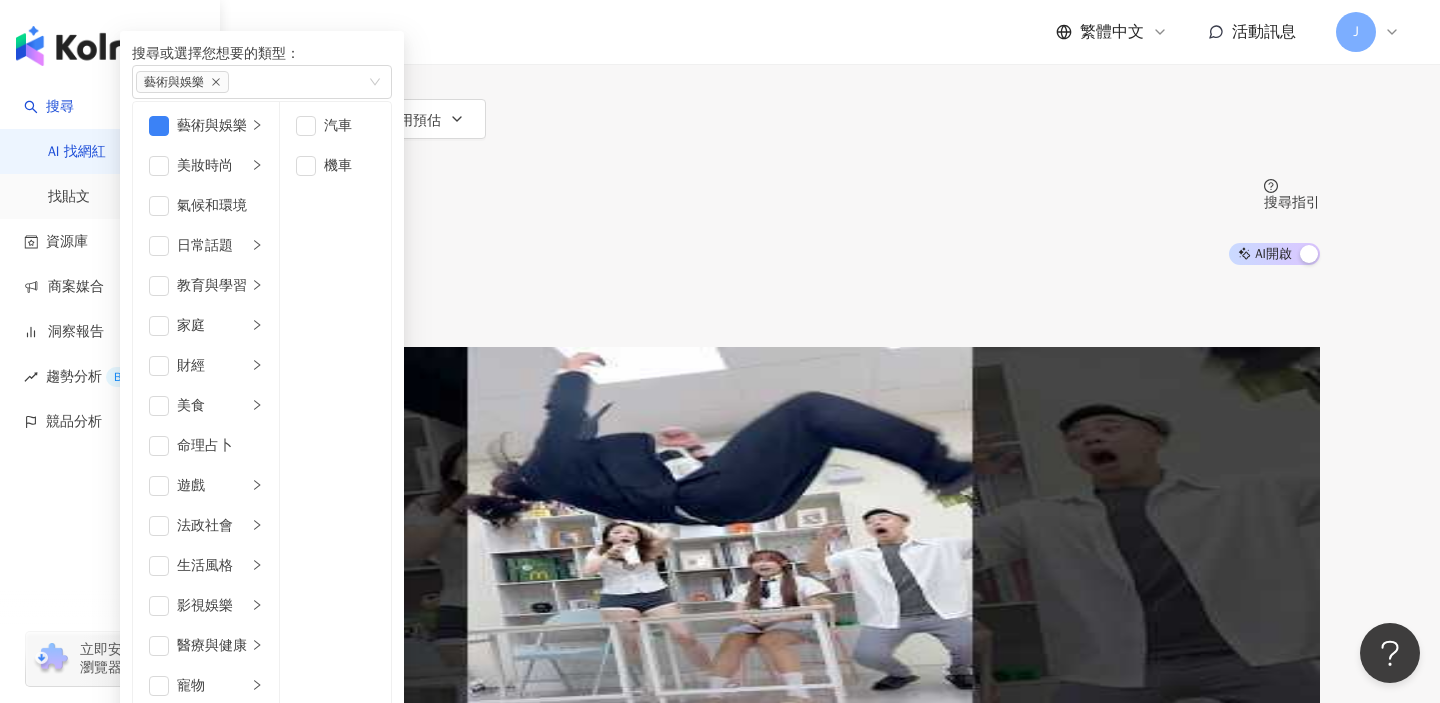 scroll, scrollTop: 0, scrollLeft: 0, axis: both 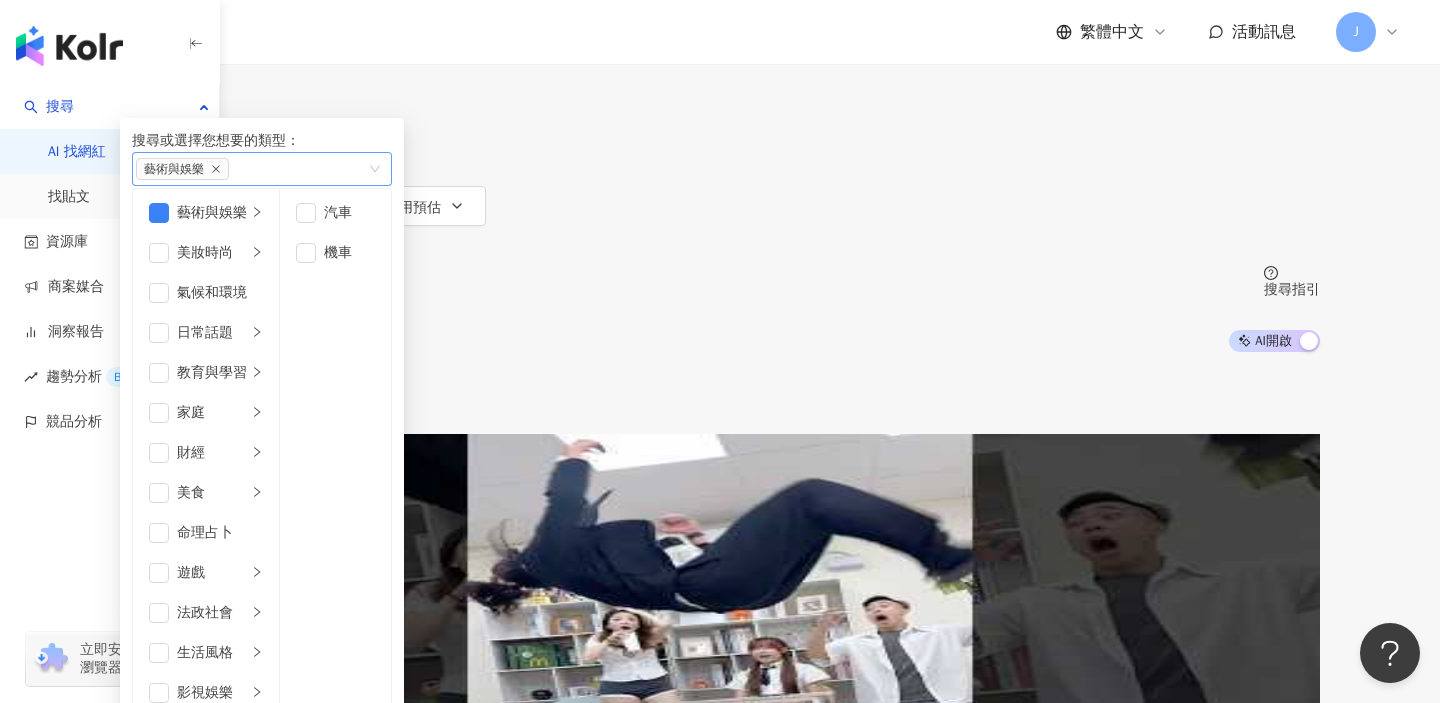 type 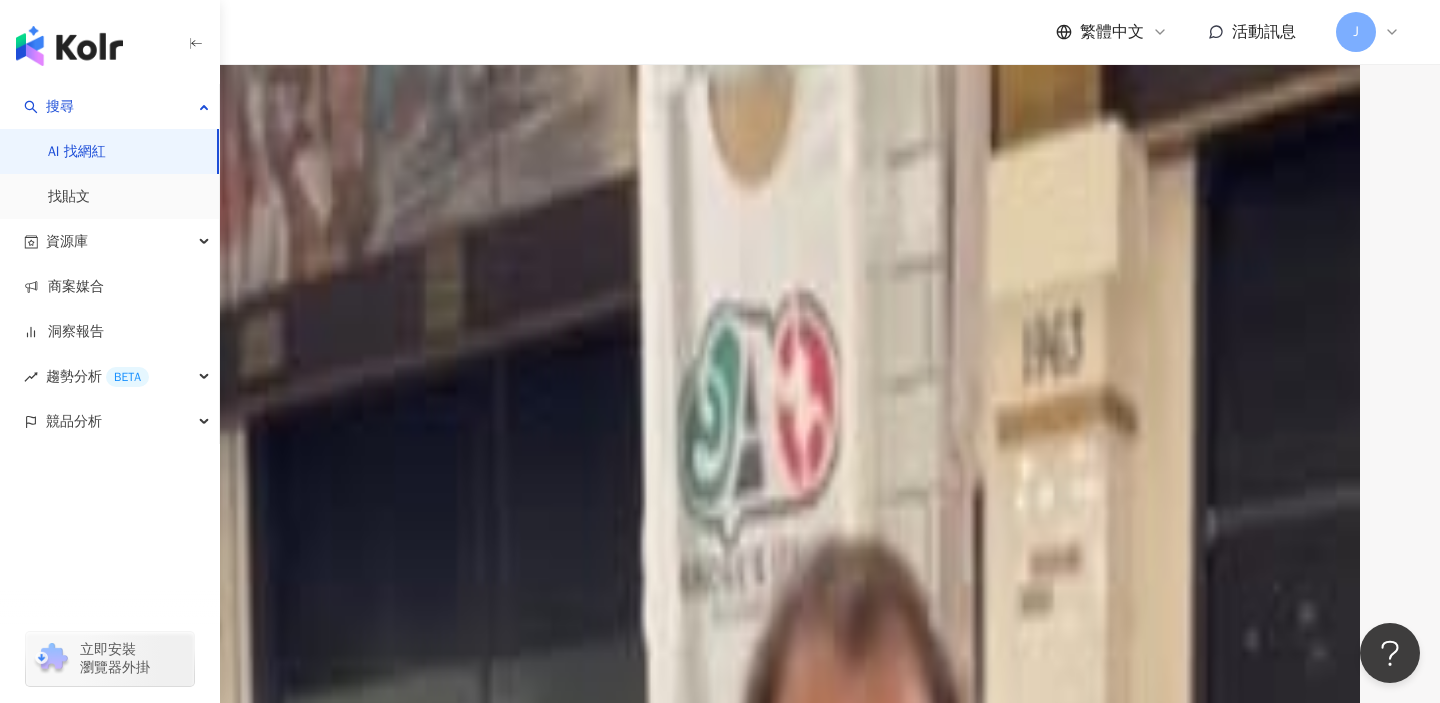 scroll, scrollTop: 478, scrollLeft: 0, axis: vertical 